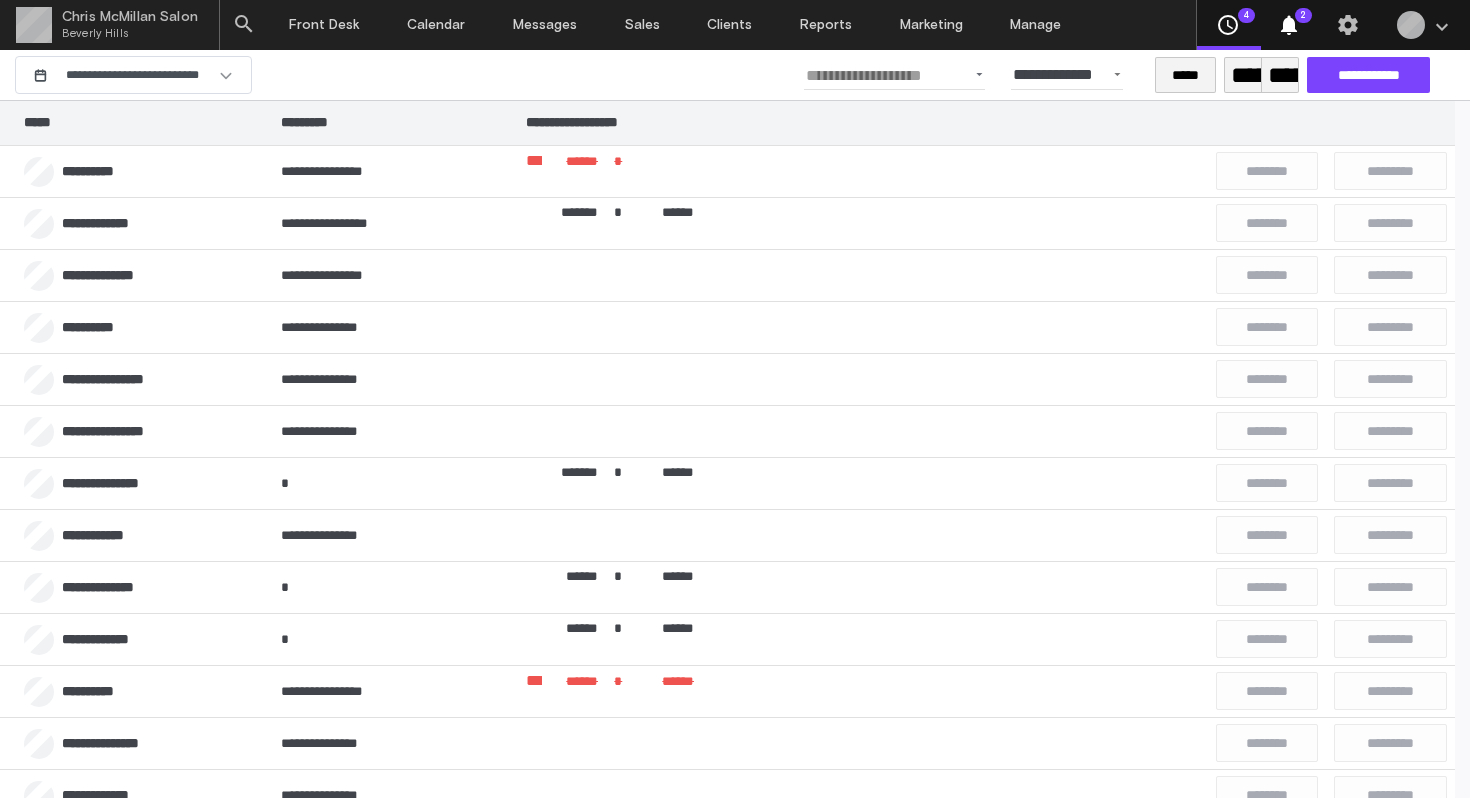 scroll, scrollTop: 0, scrollLeft: 0, axis: both 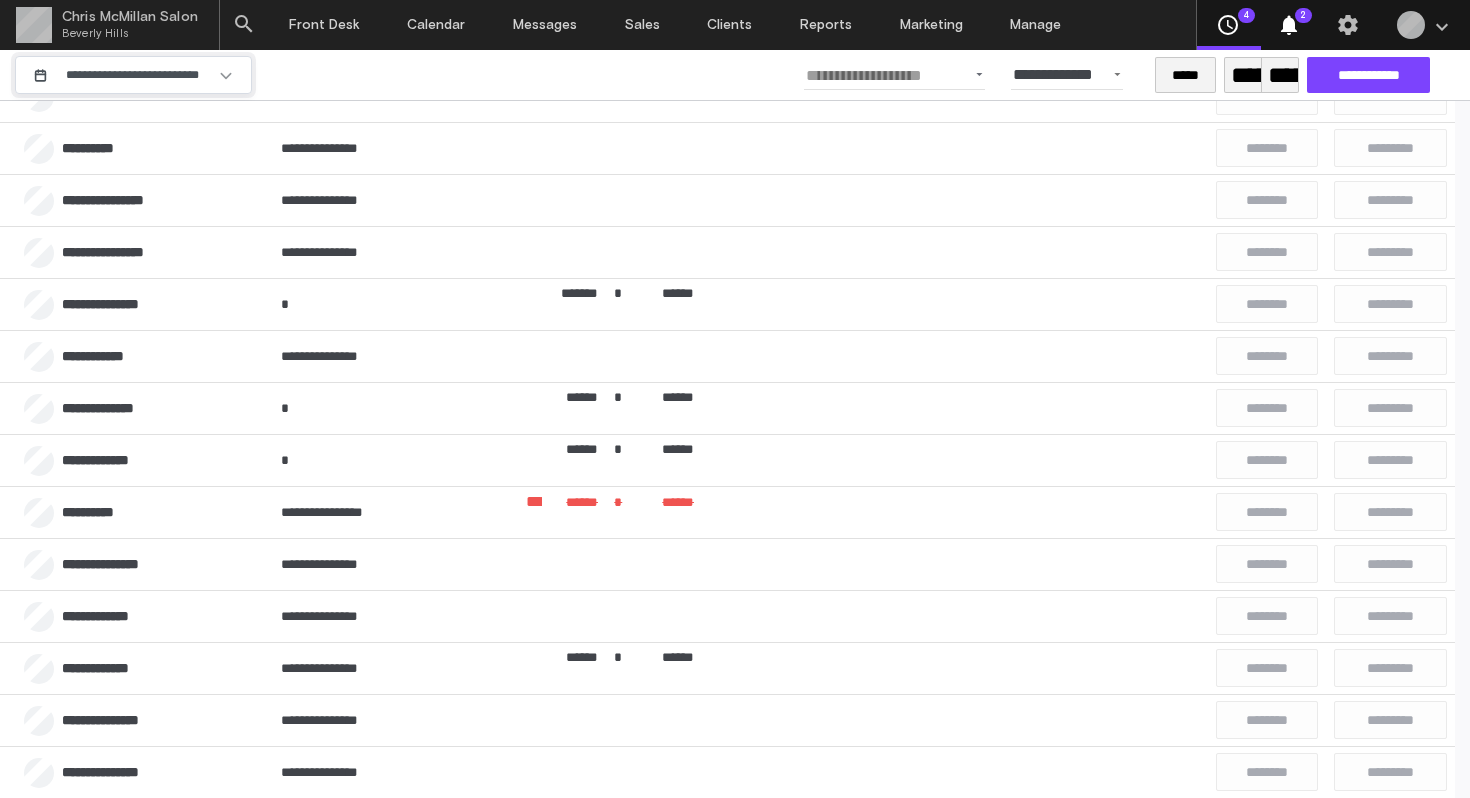 click on "**********" at bounding box center (133, 75) 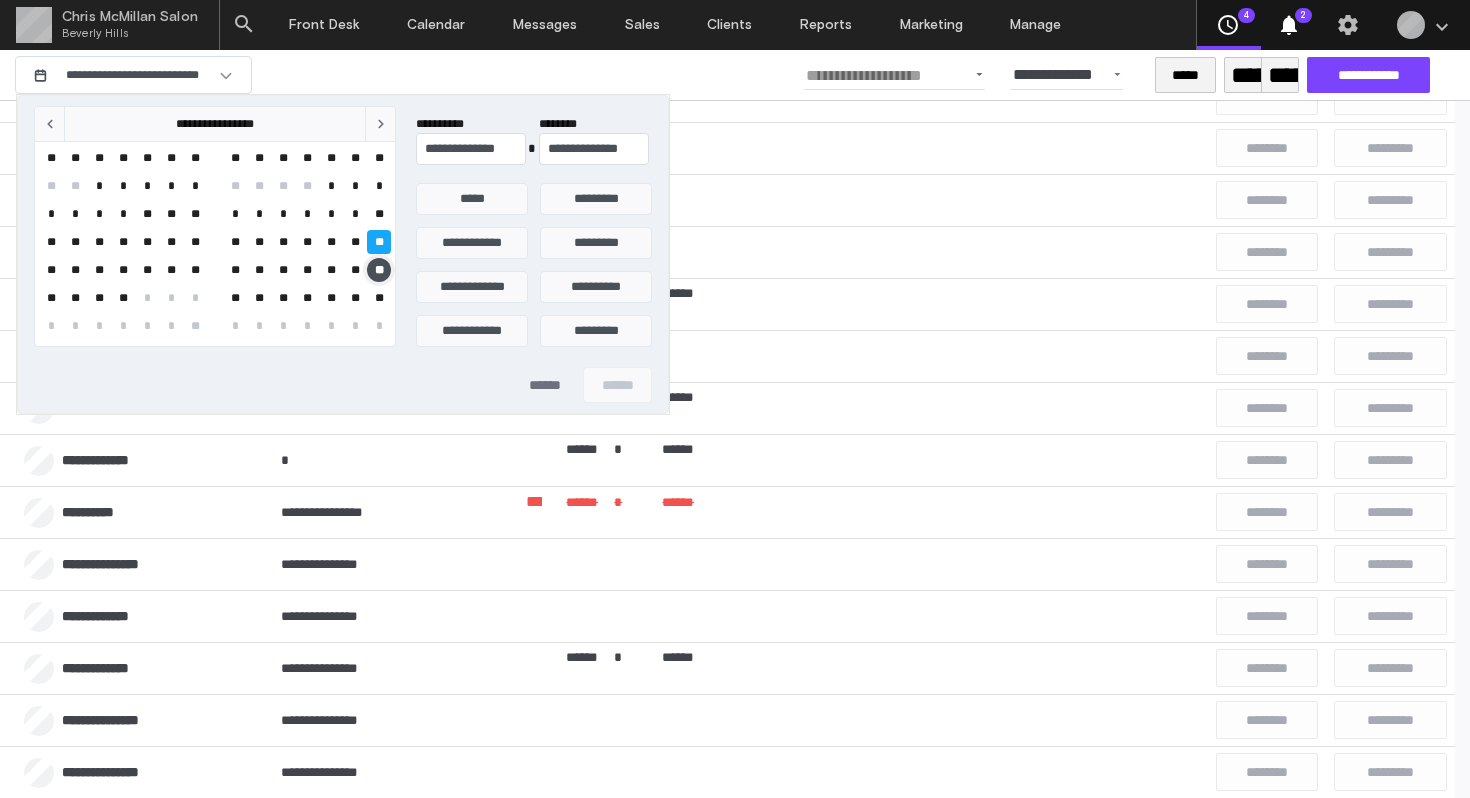 click on "**" at bounding box center (379, 270) 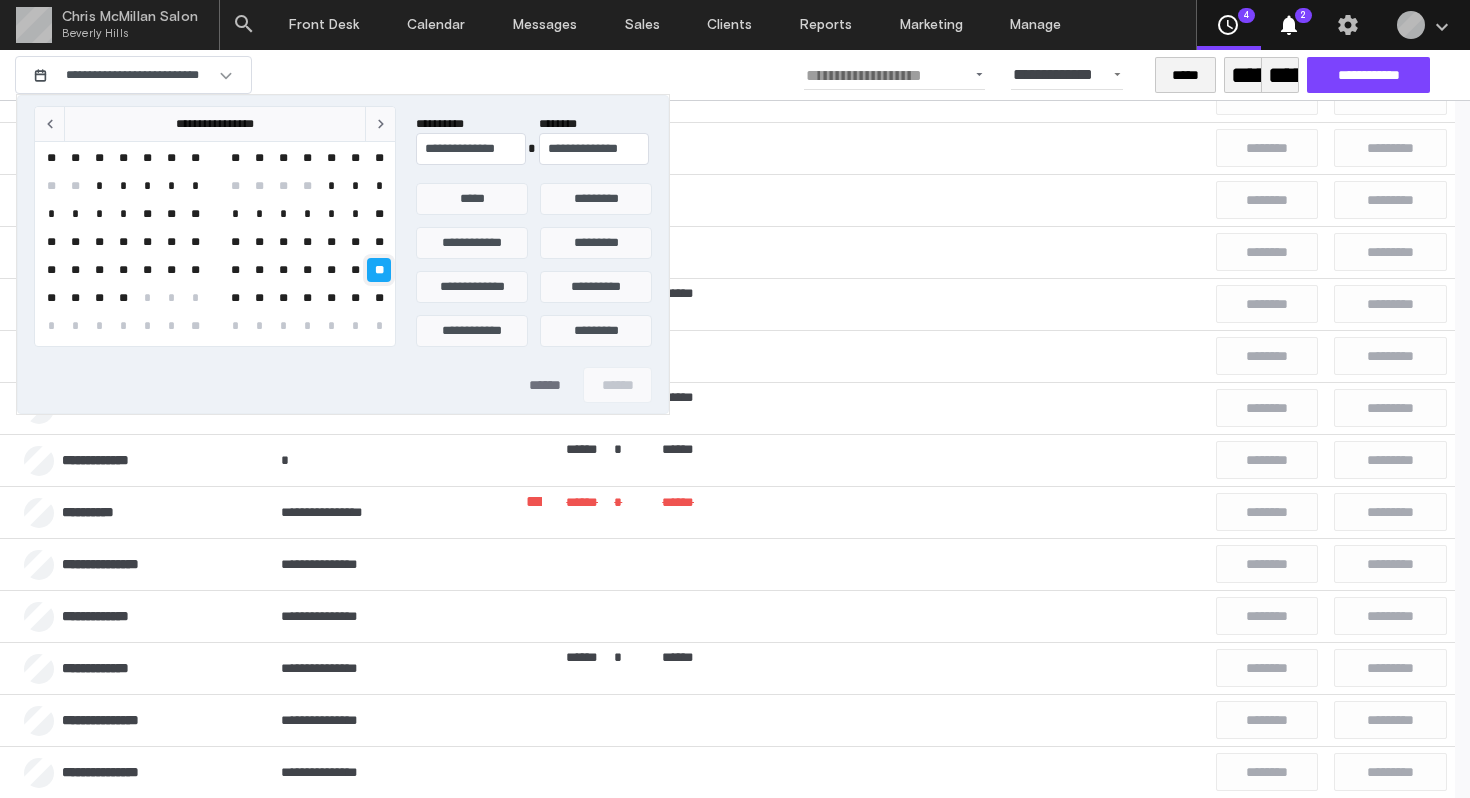 click on "**" at bounding box center [379, 270] 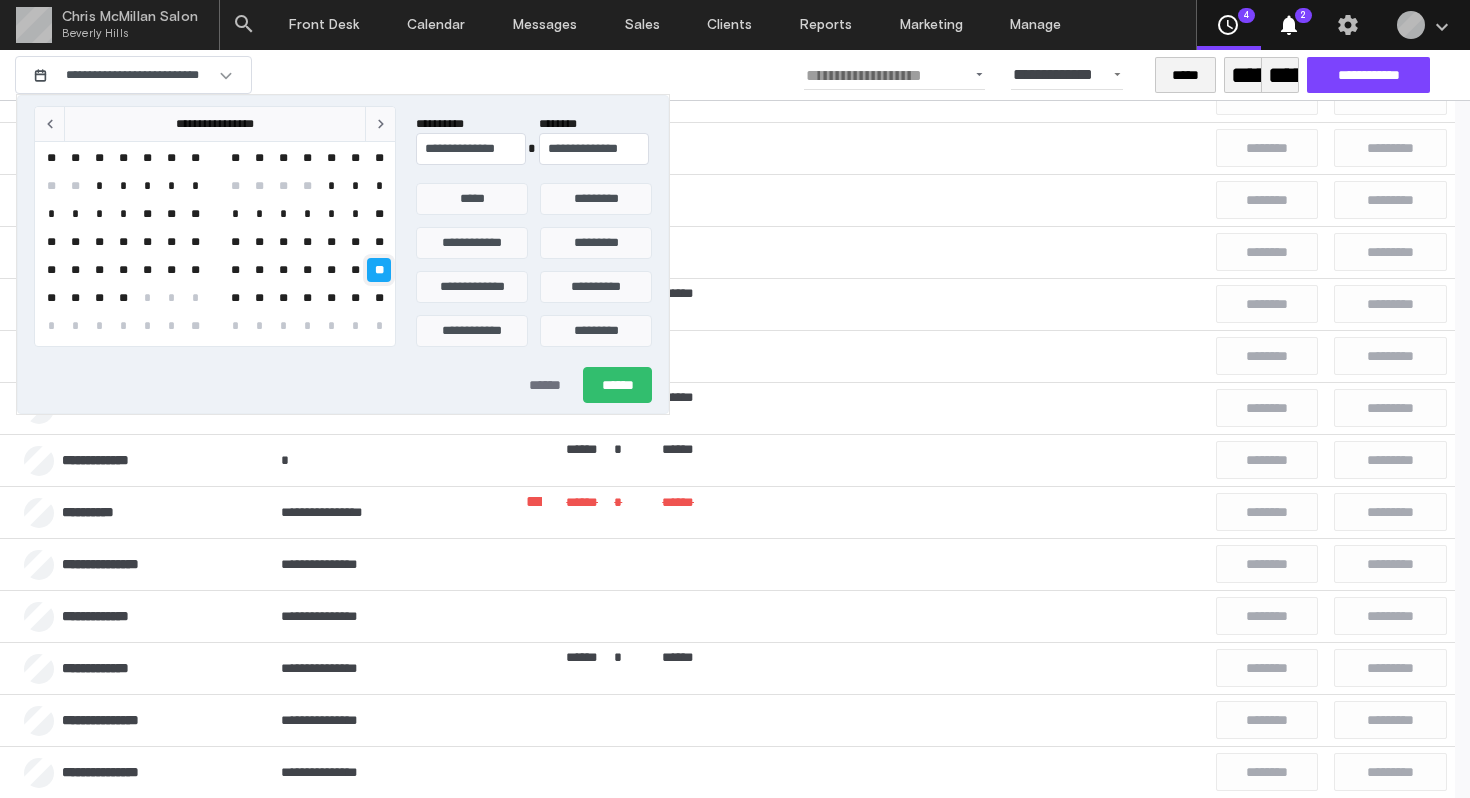 click on "**" at bounding box center (379, 270) 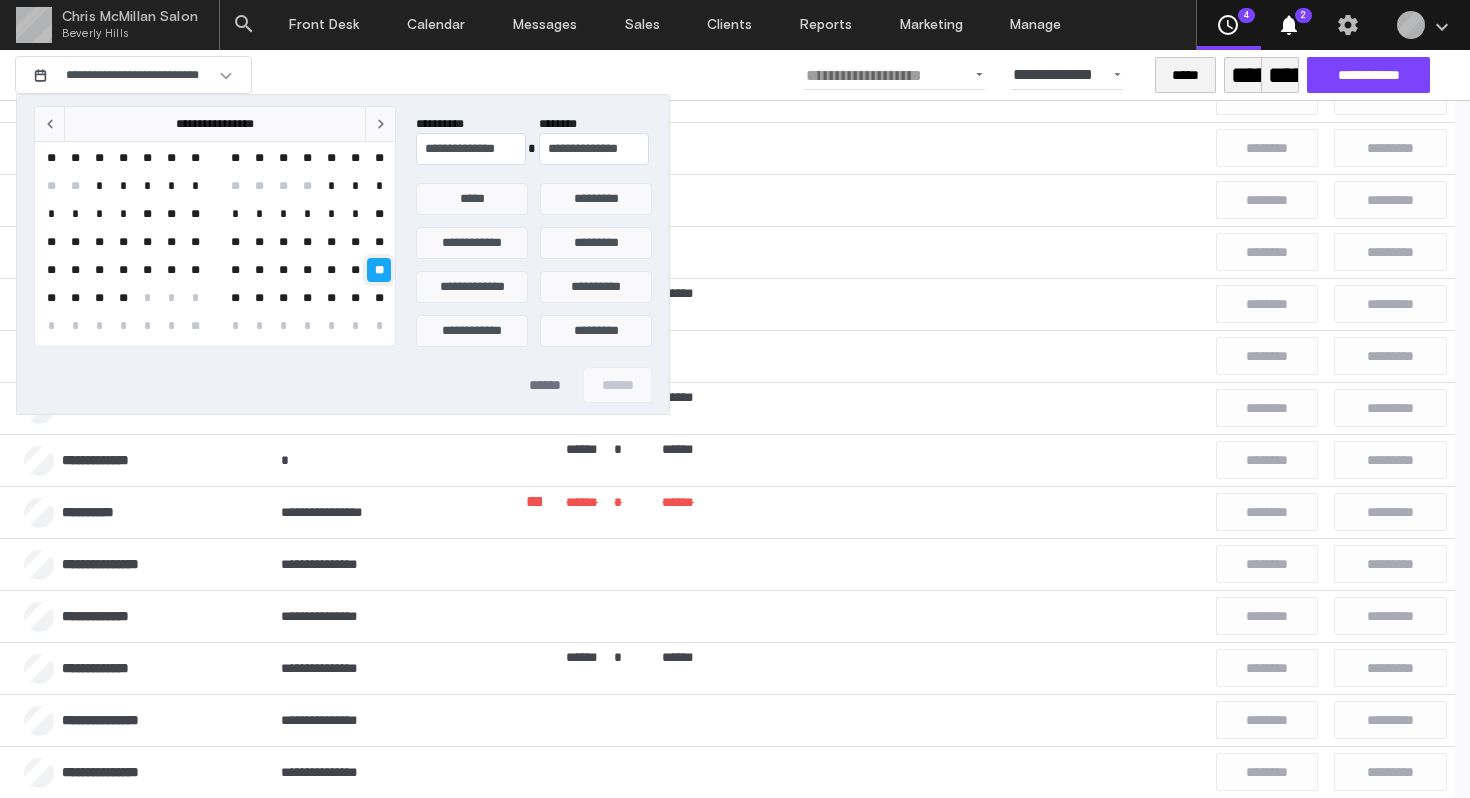 click on "**" at bounding box center [379, 270] 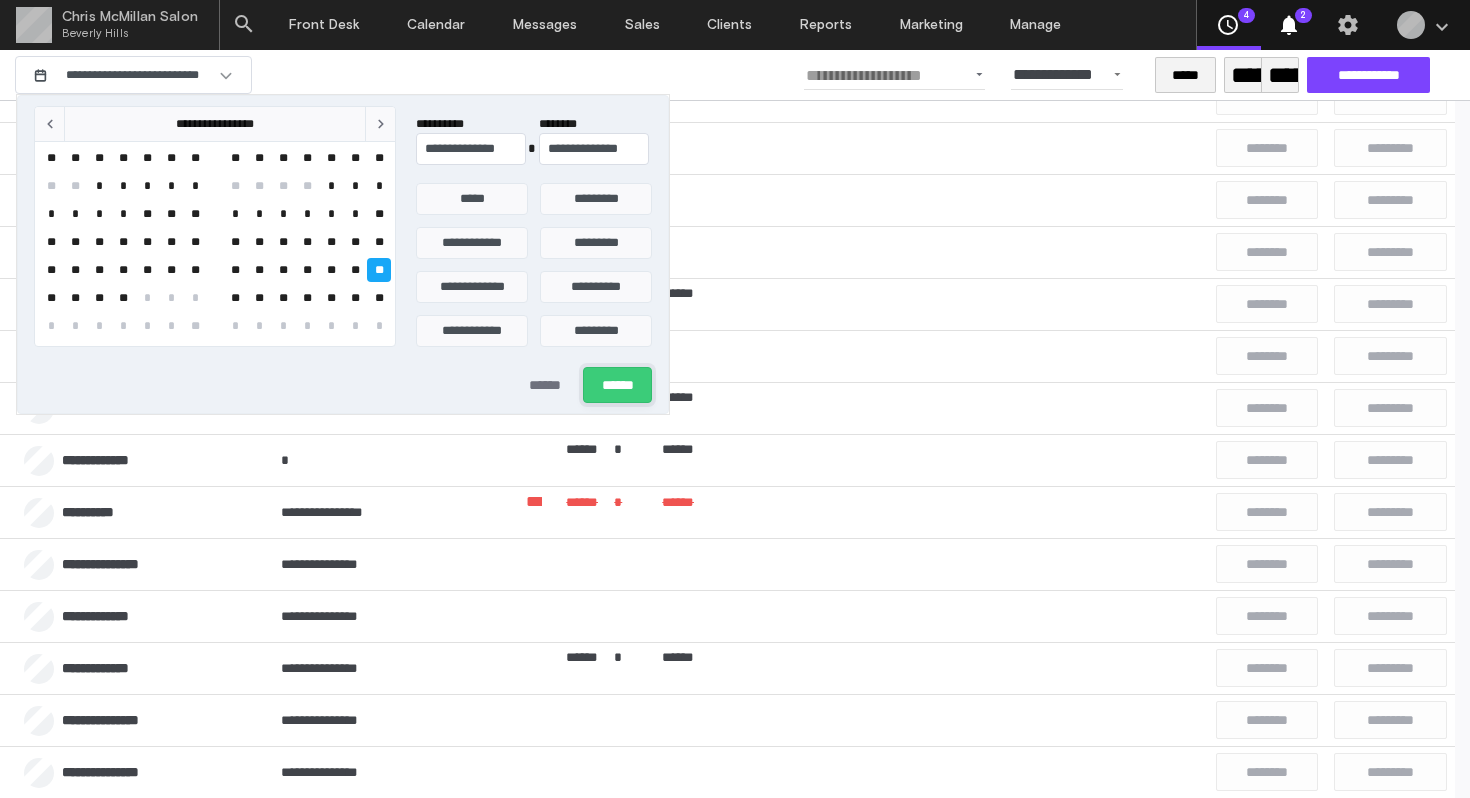 click on "******" at bounding box center (617, 385) 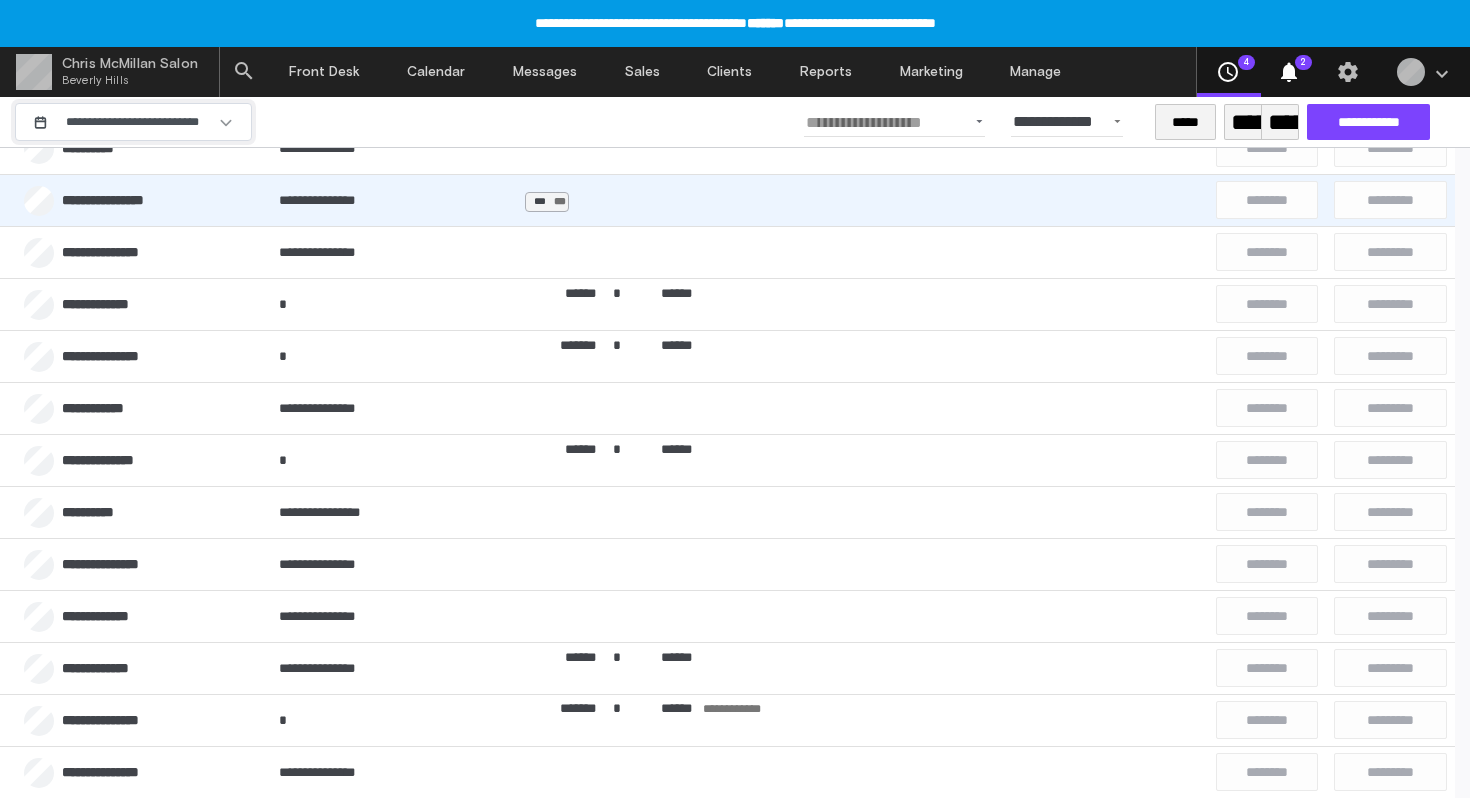 scroll, scrollTop: 278, scrollLeft: 0, axis: vertical 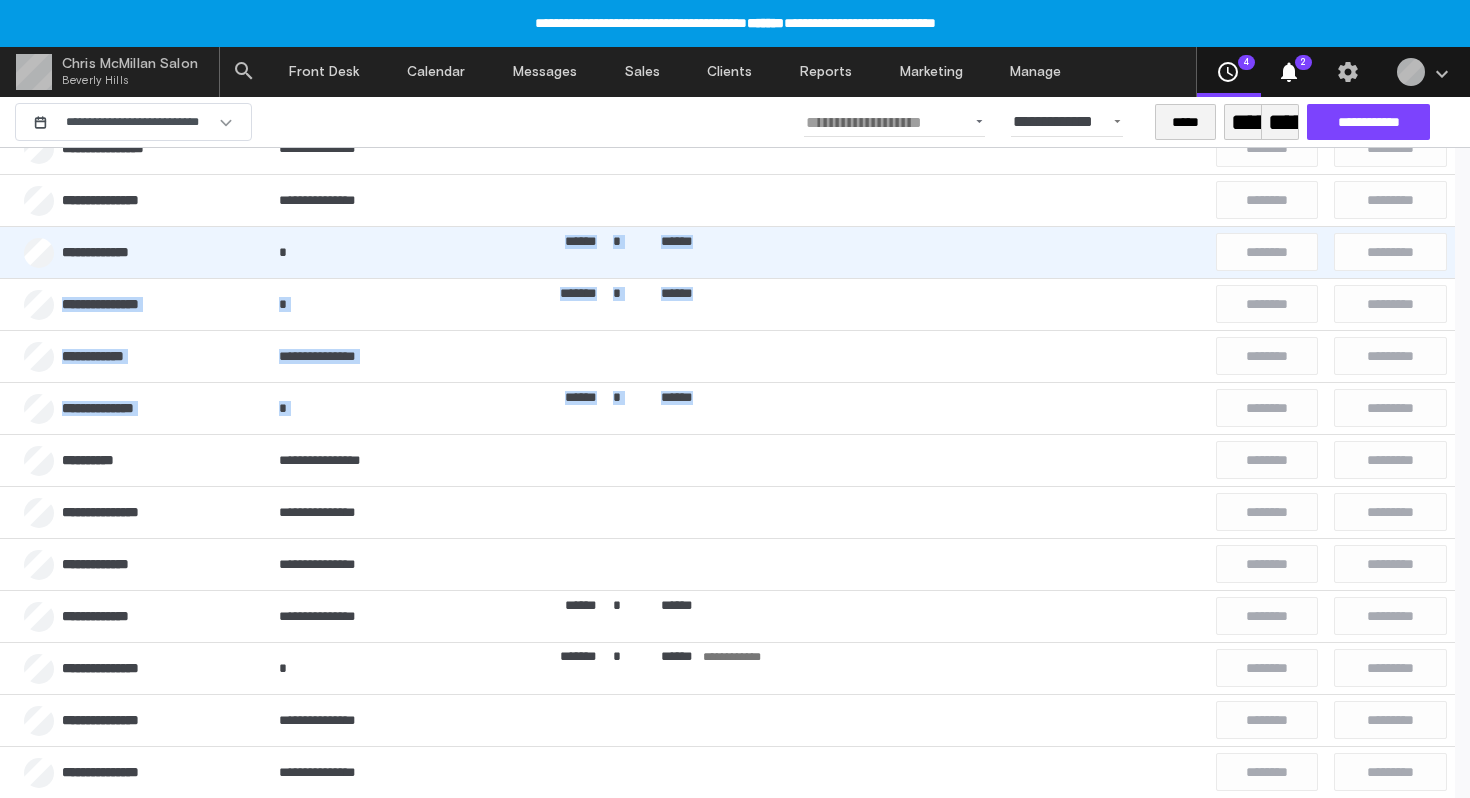 drag, startPoint x: 720, startPoint y: 397, endPoint x: 658, endPoint y: 233, distance: 175.32826 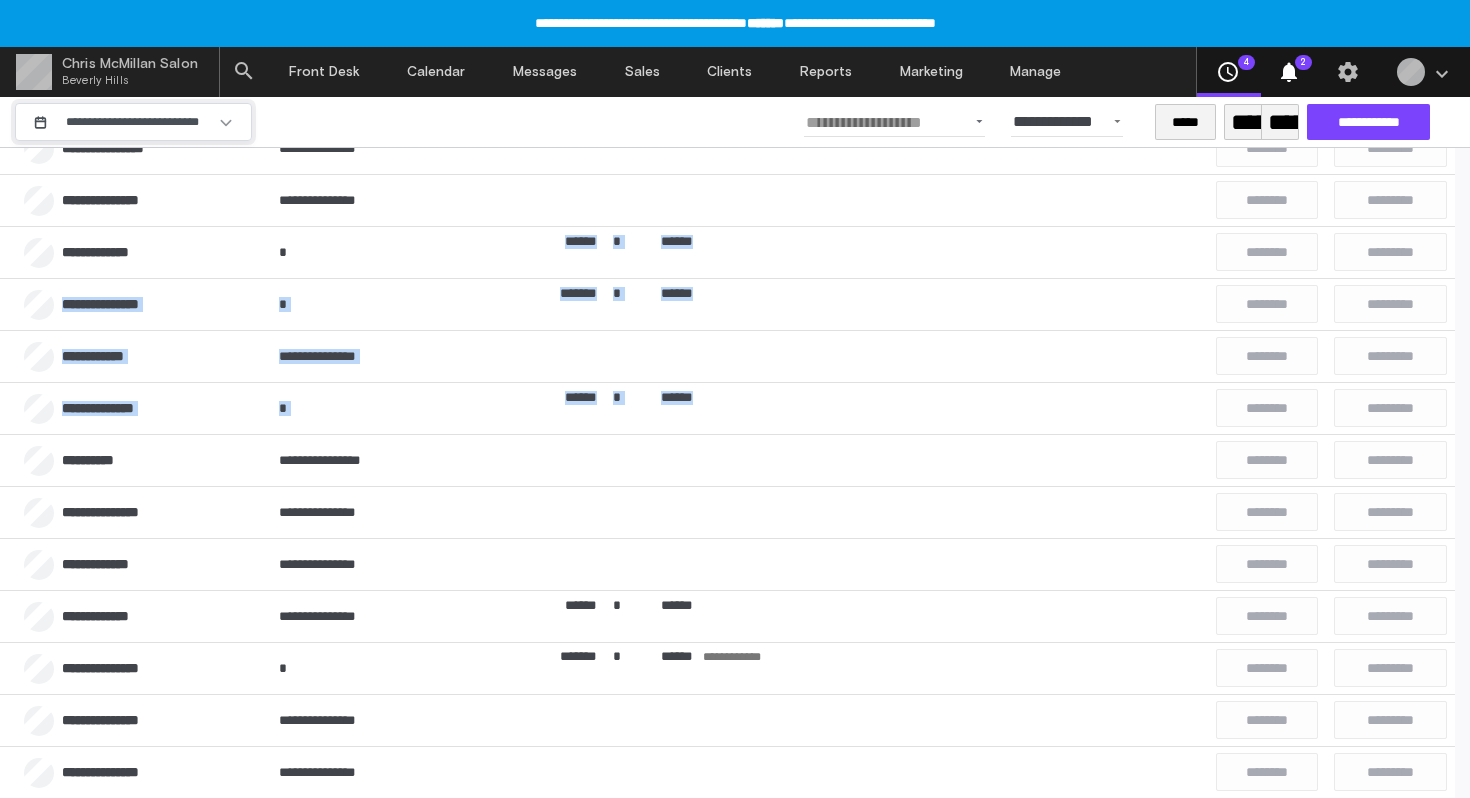 click on "**********" at bounding box center [133, 122] 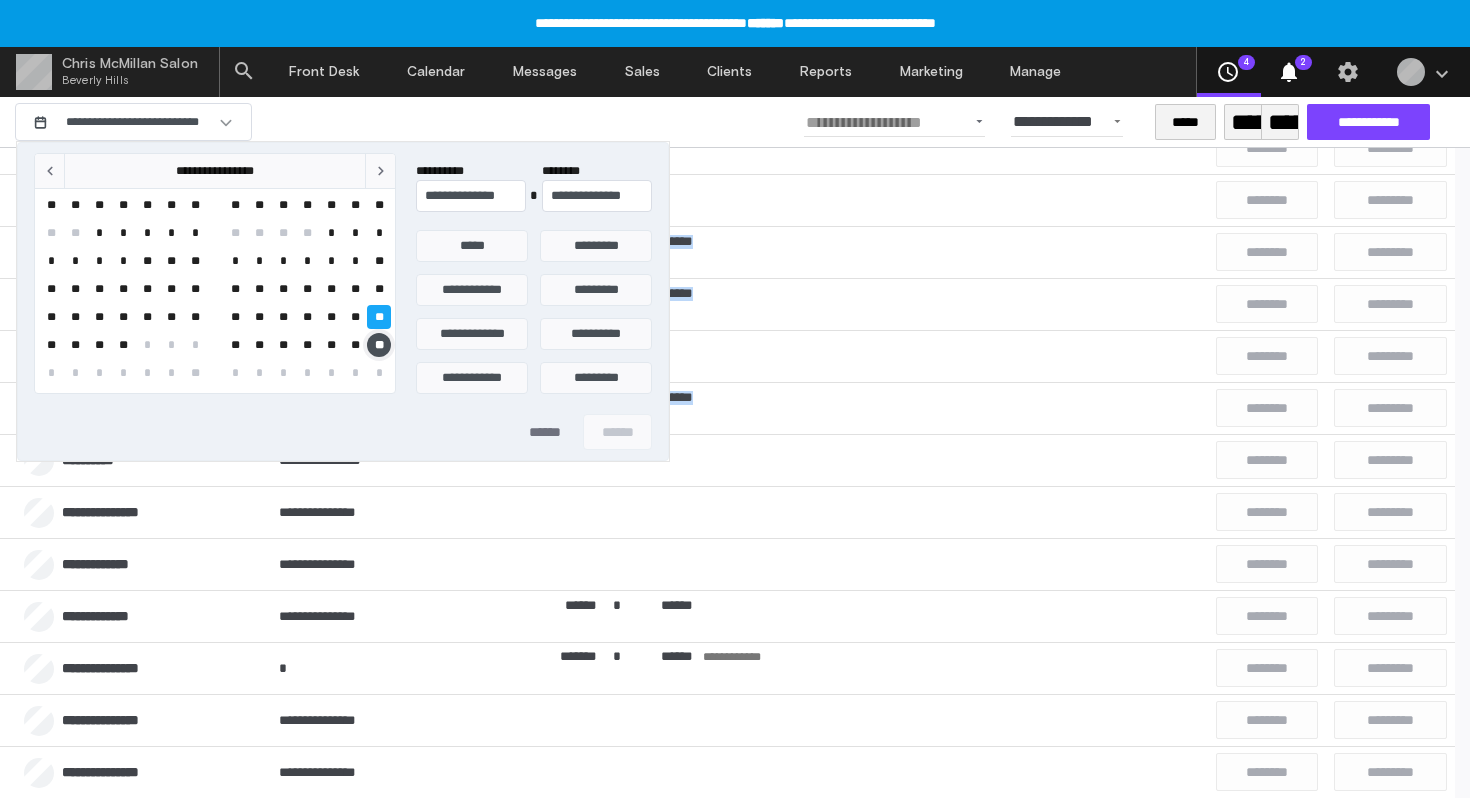 click on "**" at bounding box center (379, 345) 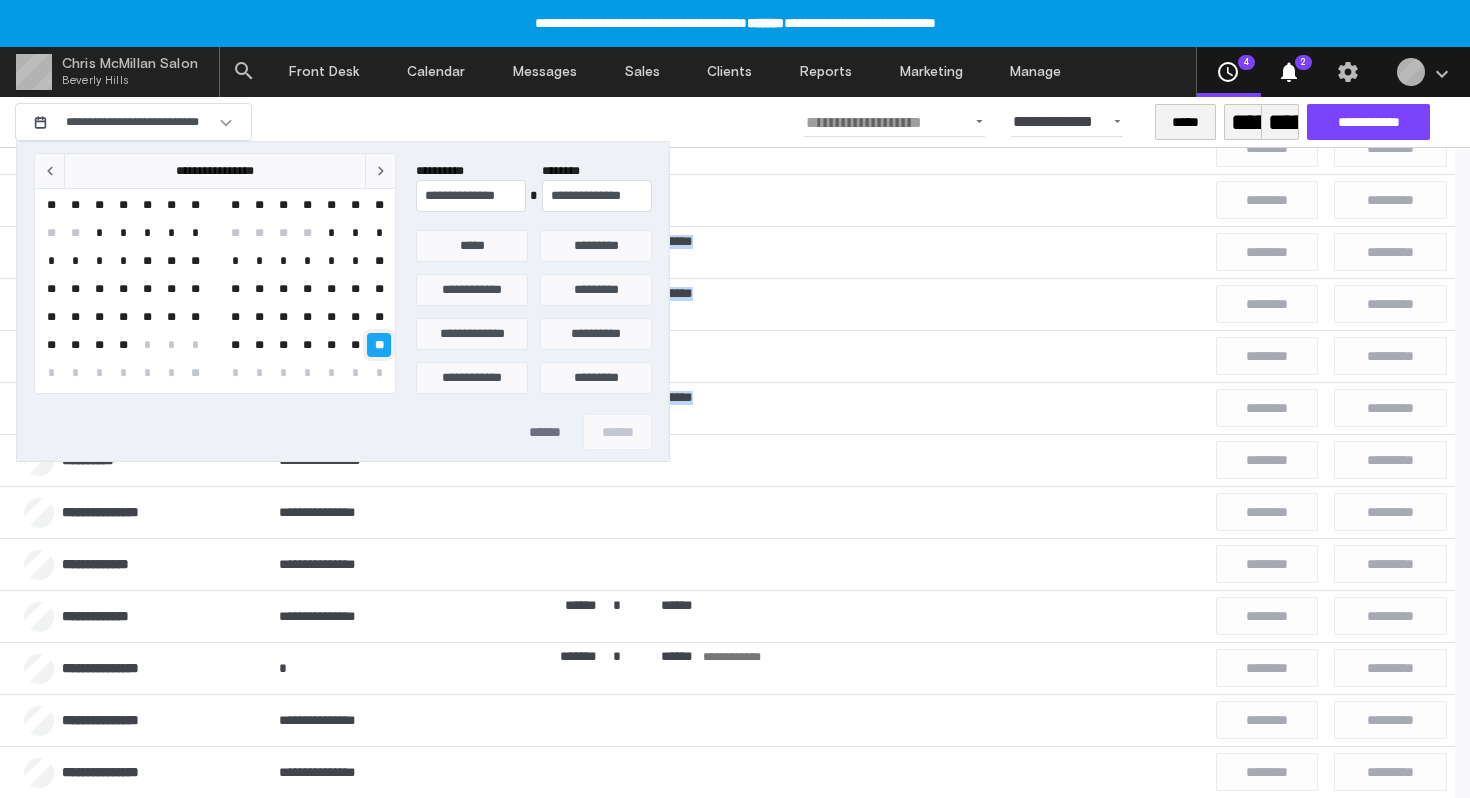 click on "**" at bounding box center (379, 345) 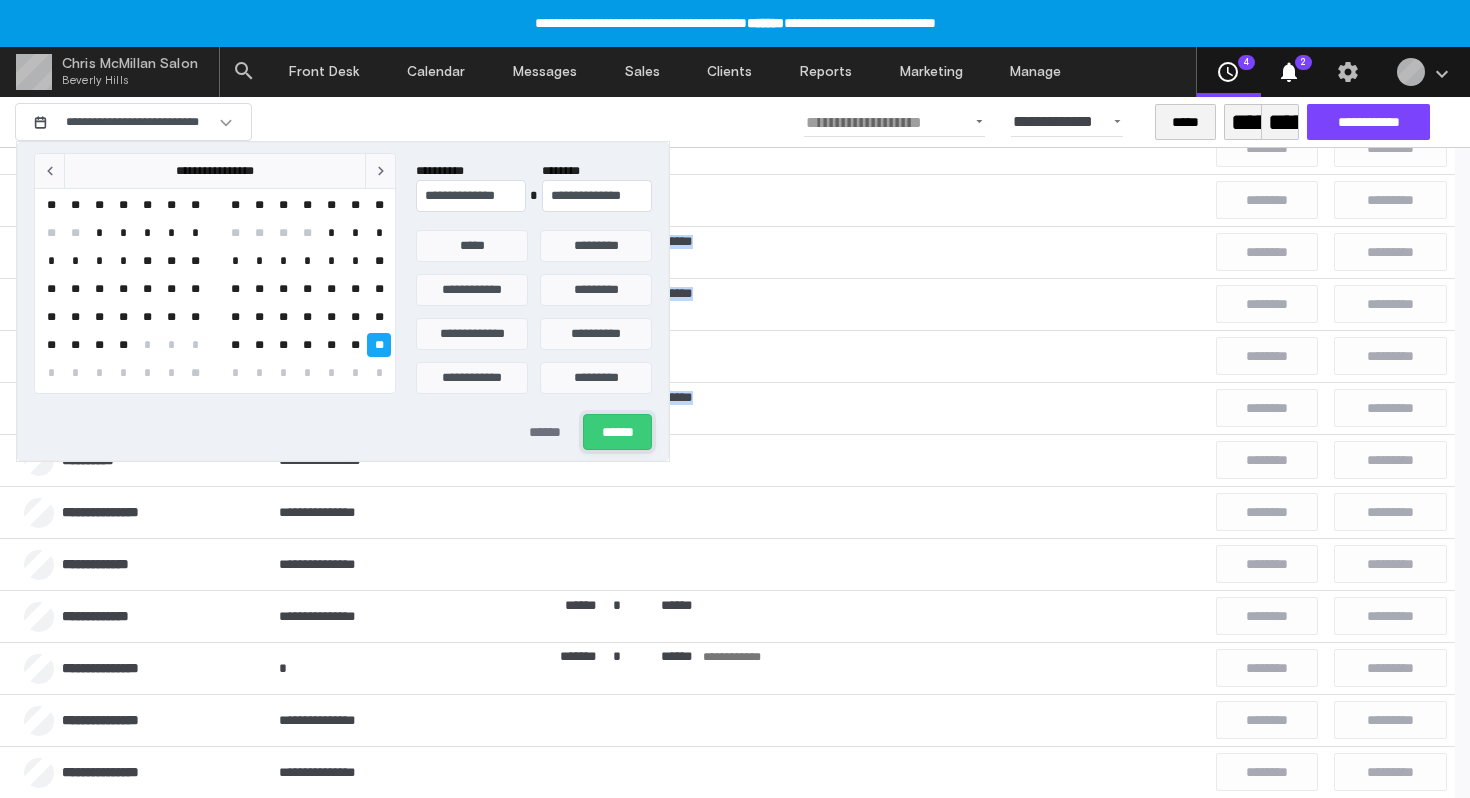 click on "******" at bounding box center (617, 432) 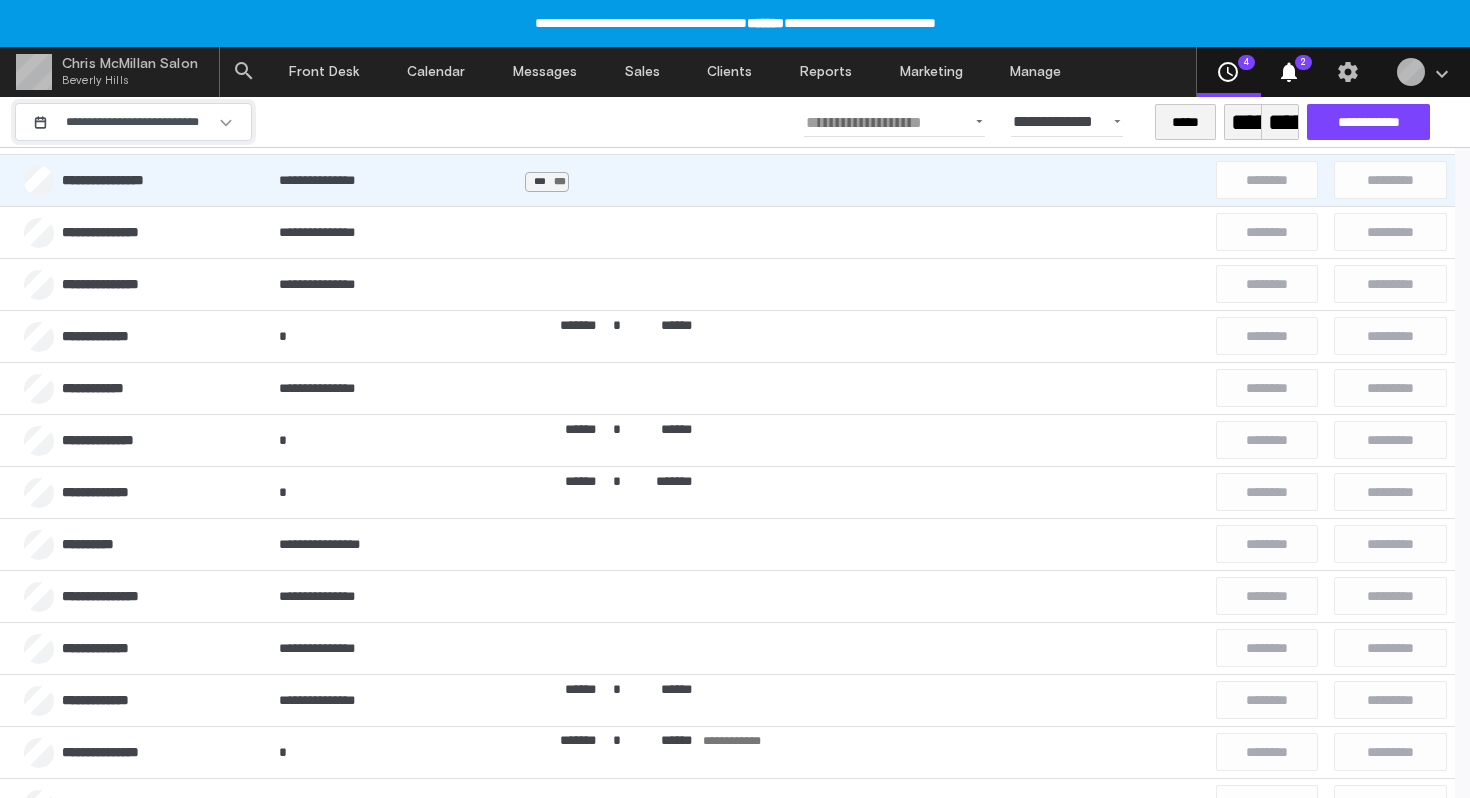 scroll, scrollTop: 330, scrollLeft: 0, axis: vertical 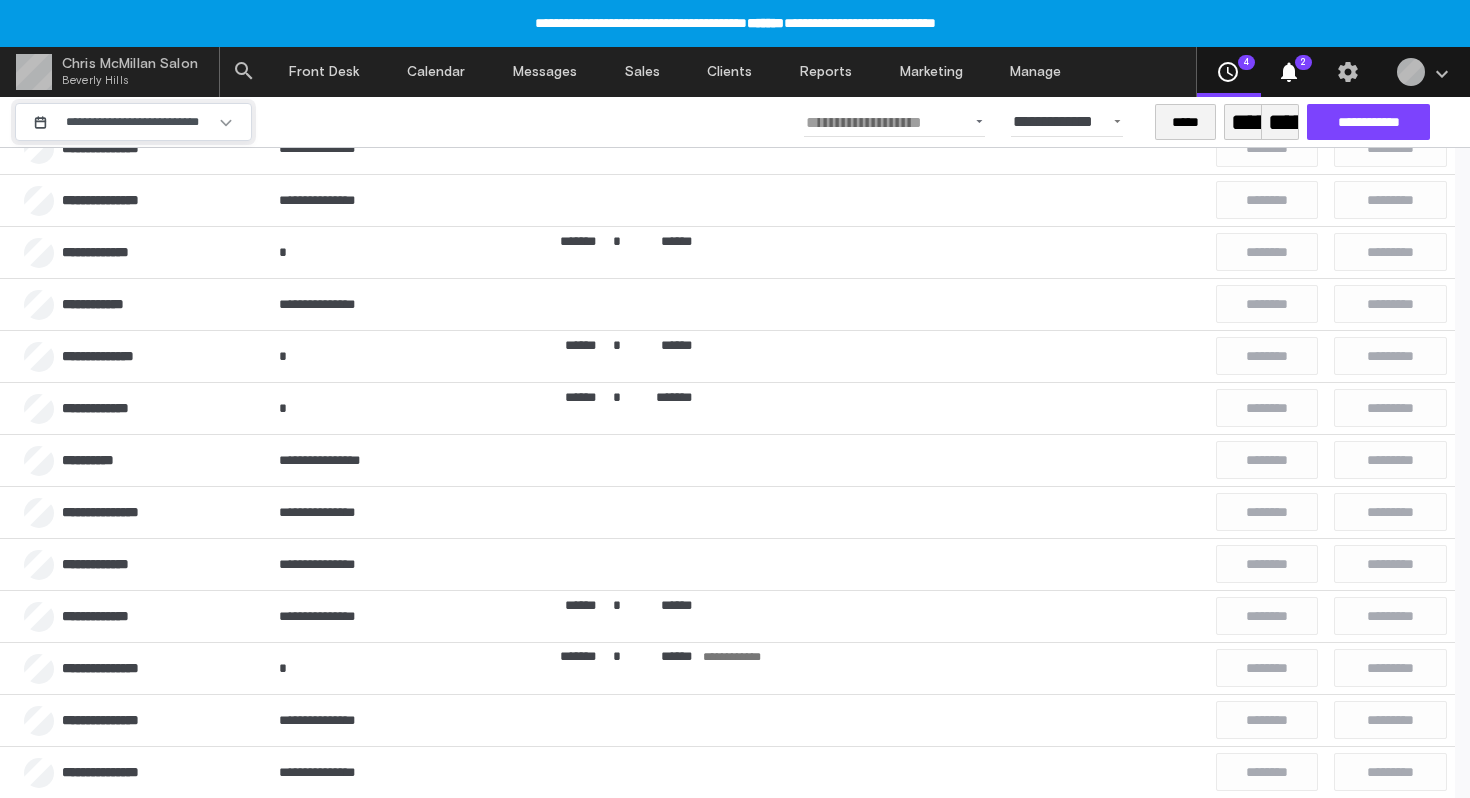 click on "**********" at bounding box center [133, 122] 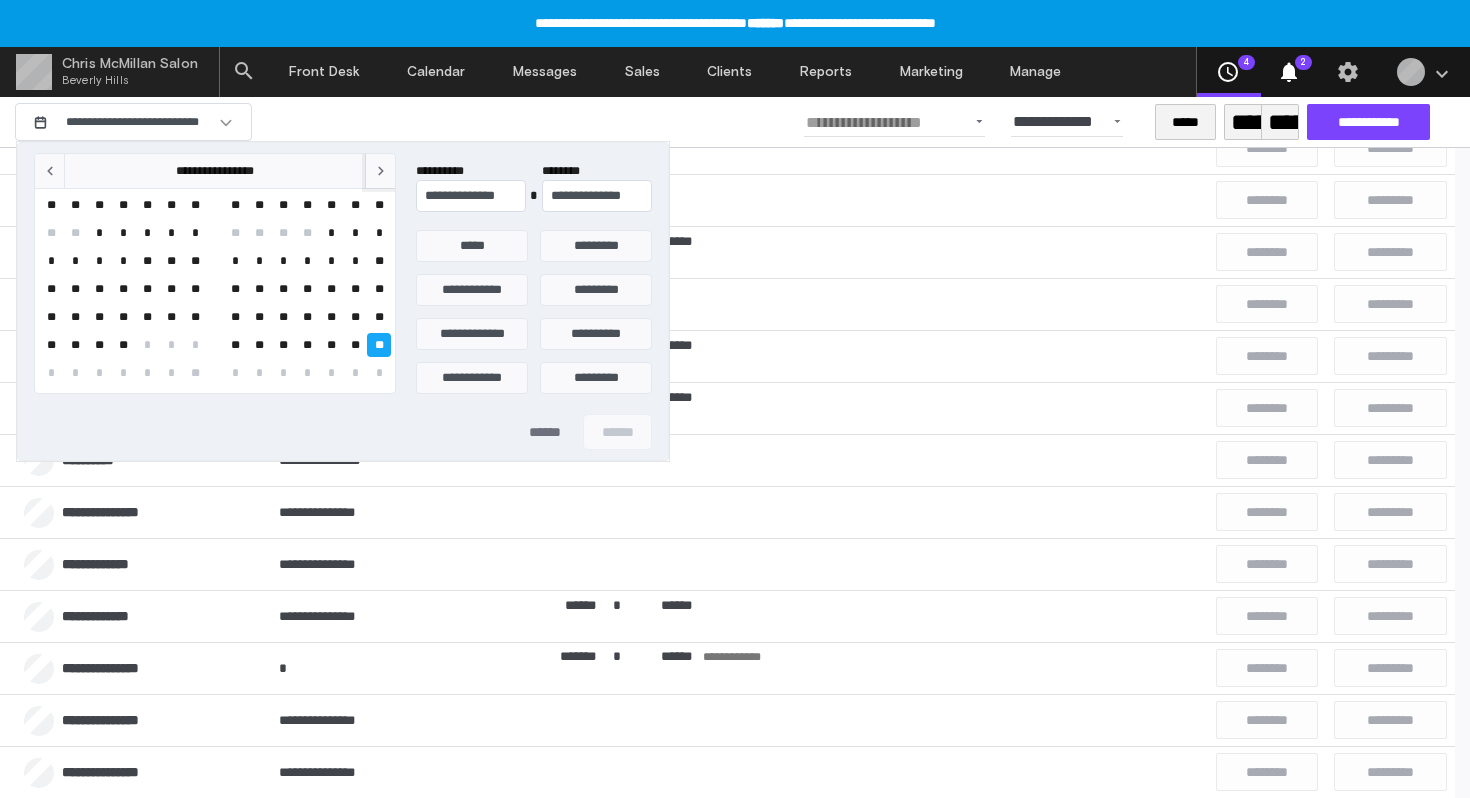 click at bounding box center (381, 171) 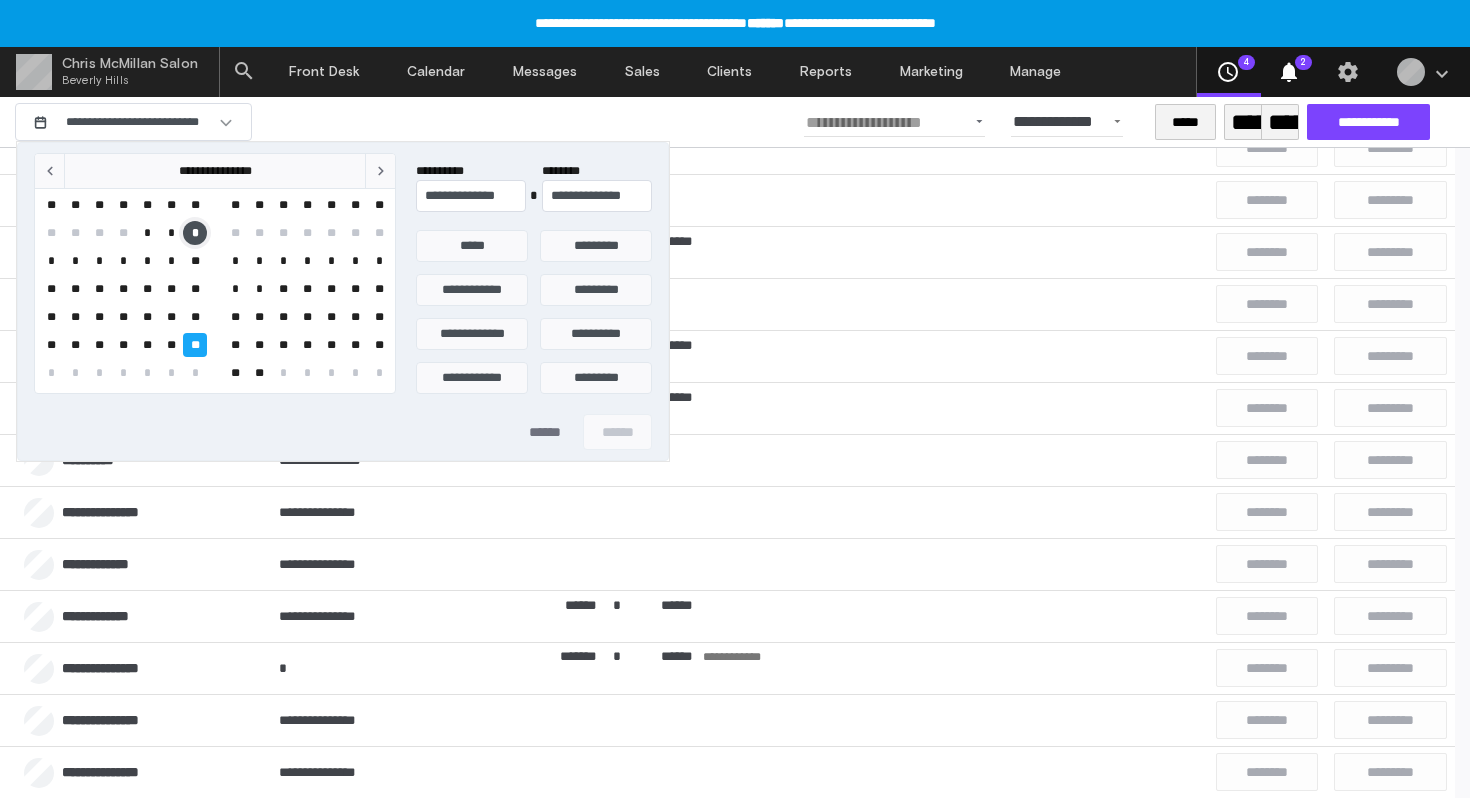 click on "*" at bounding box center [195, 233] 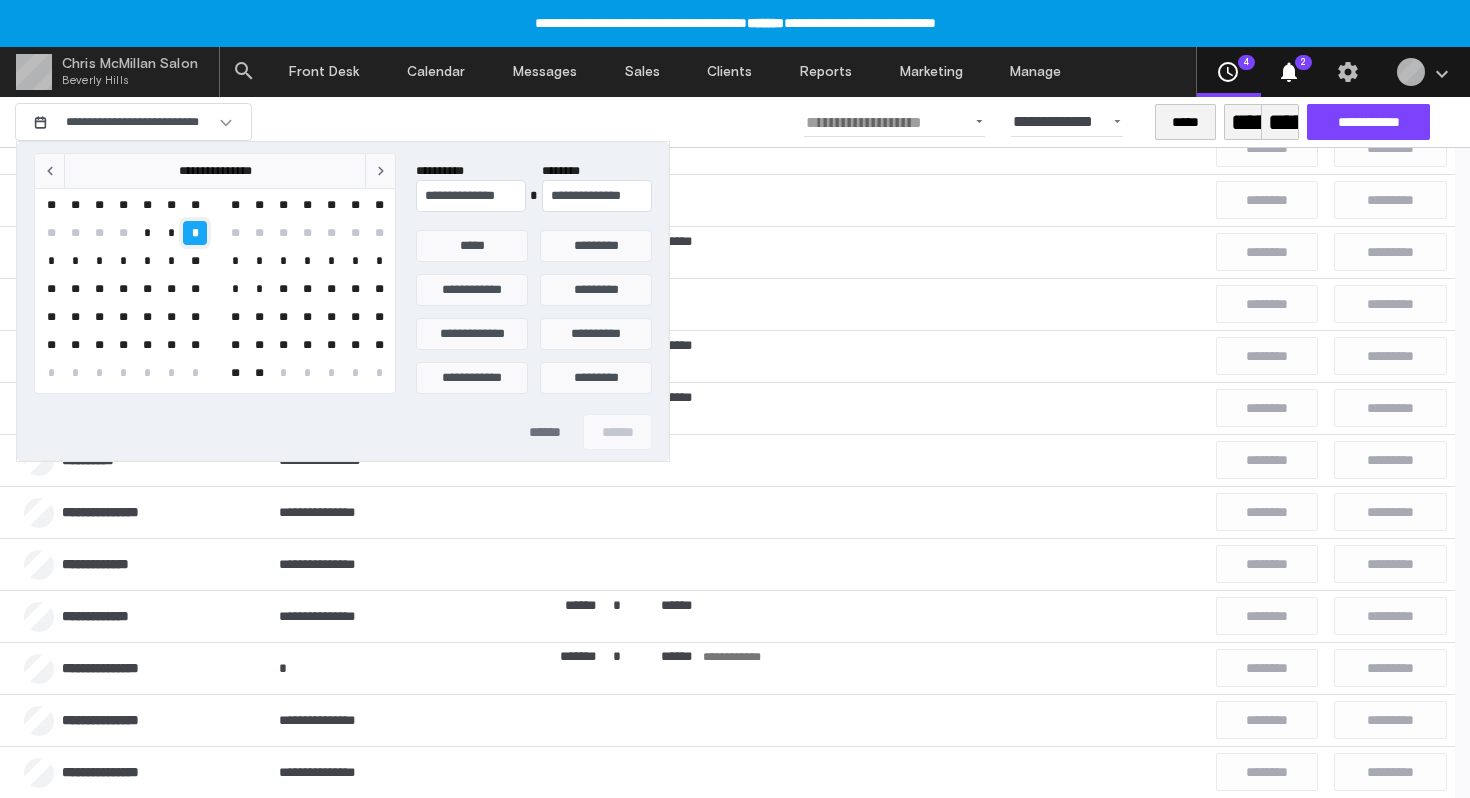 click on "*" at bounding box center [195, 233] 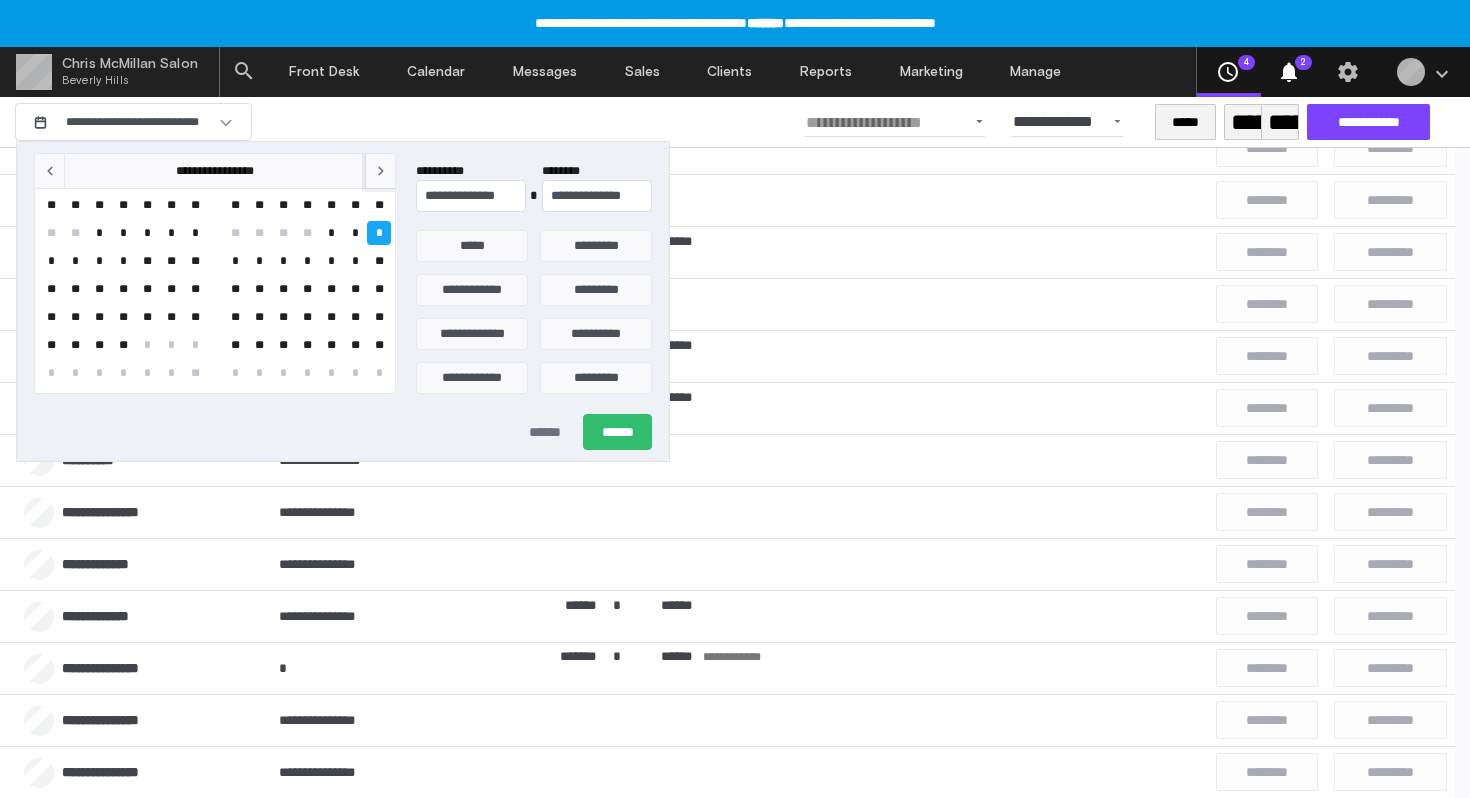 click at bounding box center [381, 170] 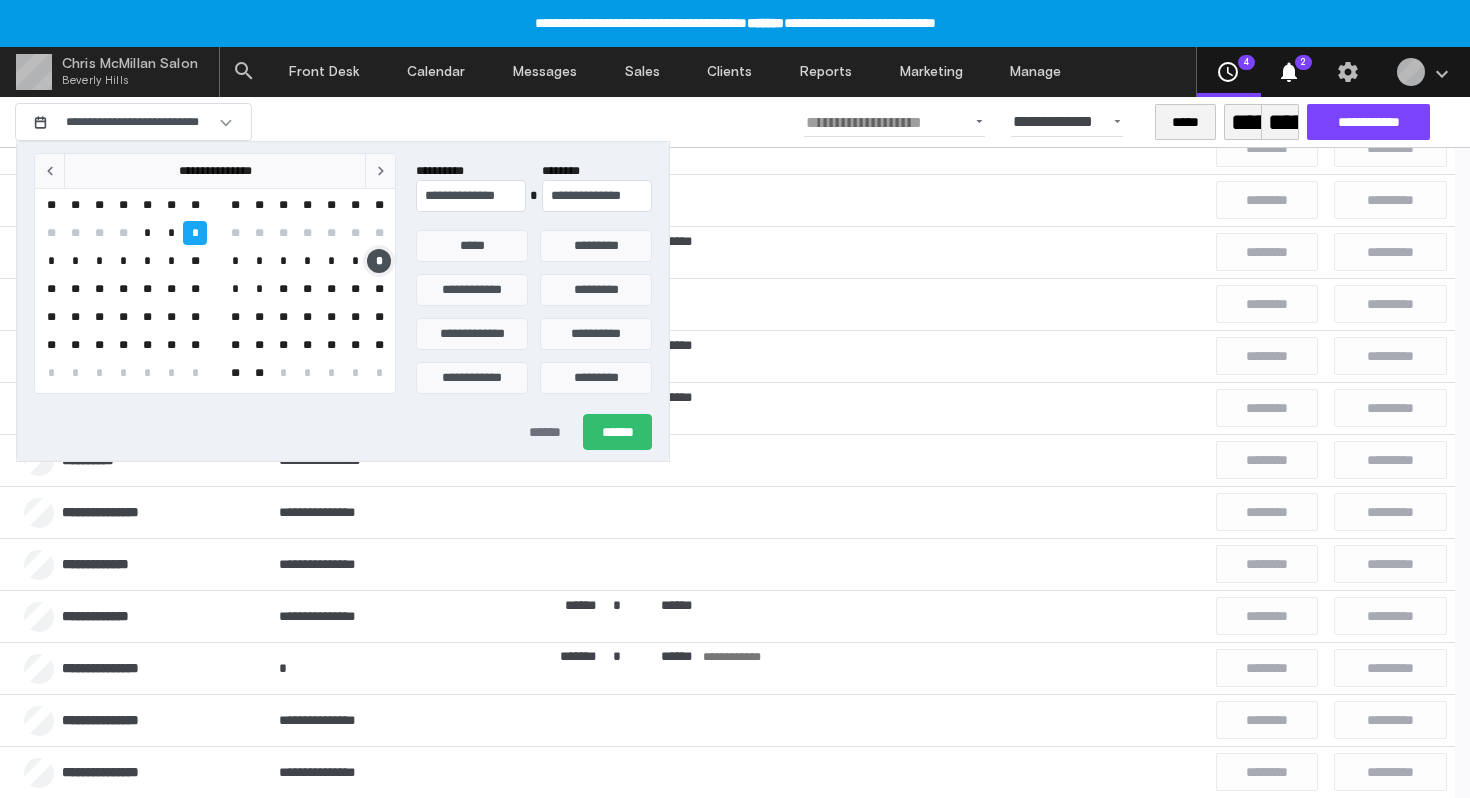 click on "*" at bounding box center [195, 373] 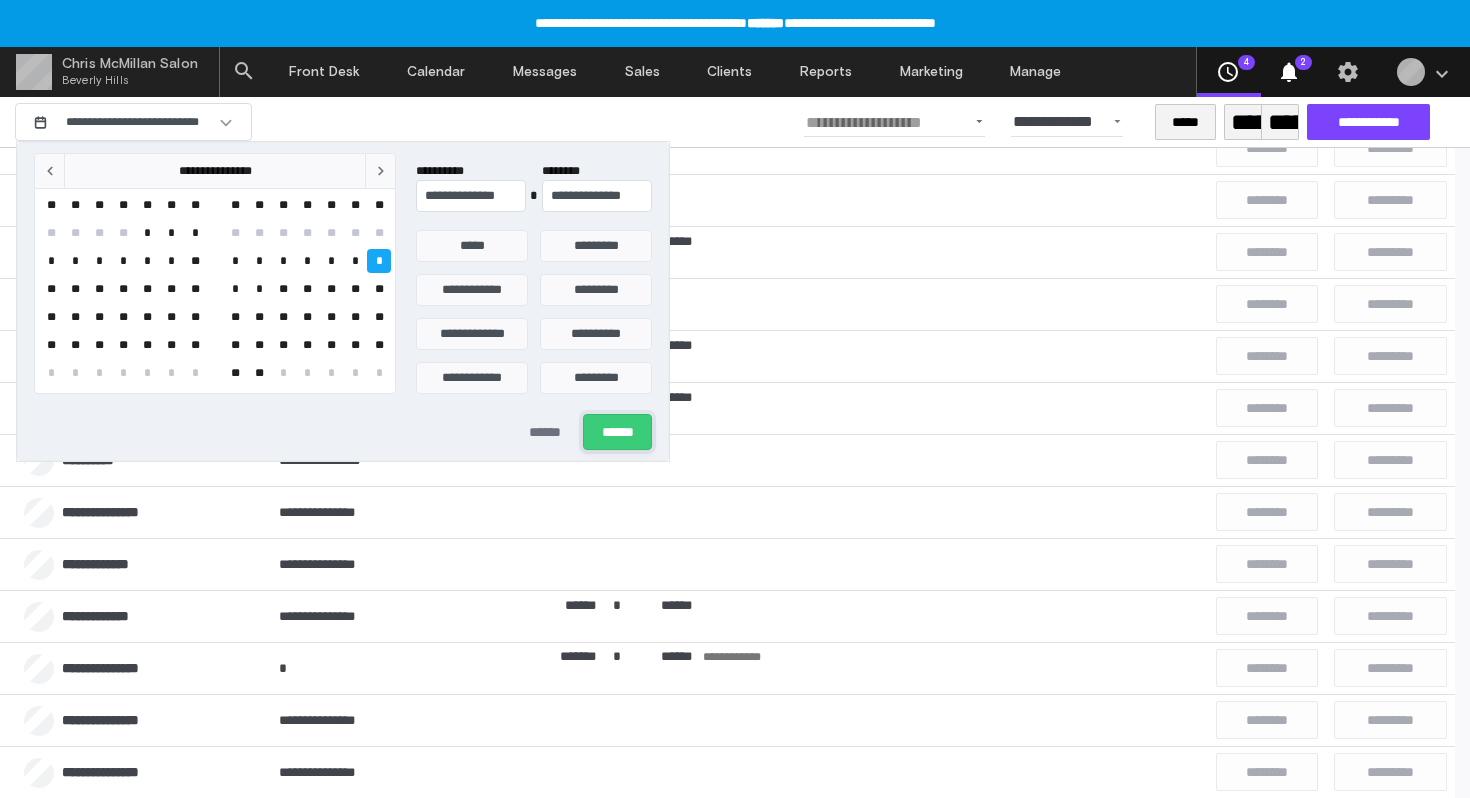click on "******" at bounding box center (617, 432) 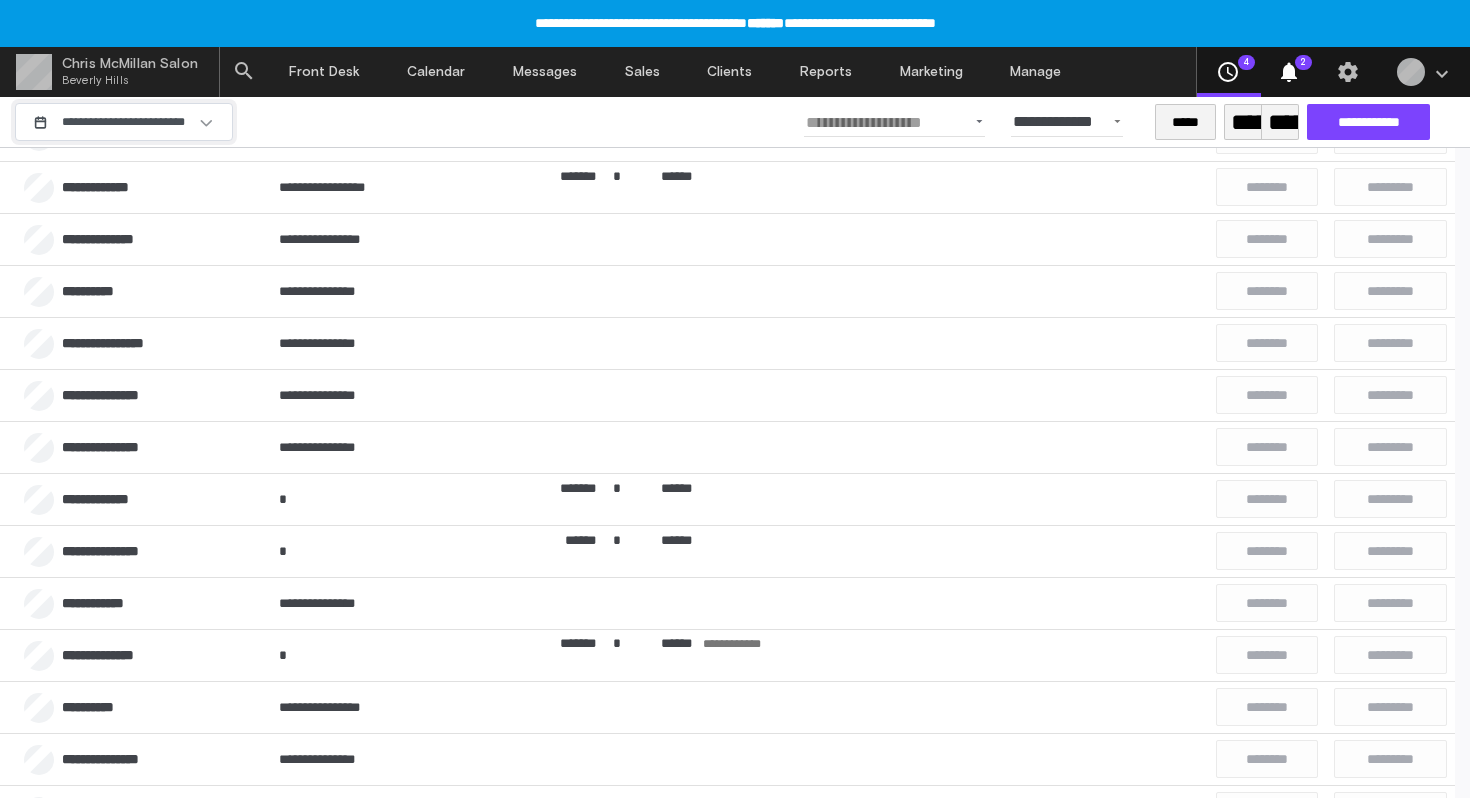 scroll, scrollTop: 278, scrollLeft: 0, axis: vertical 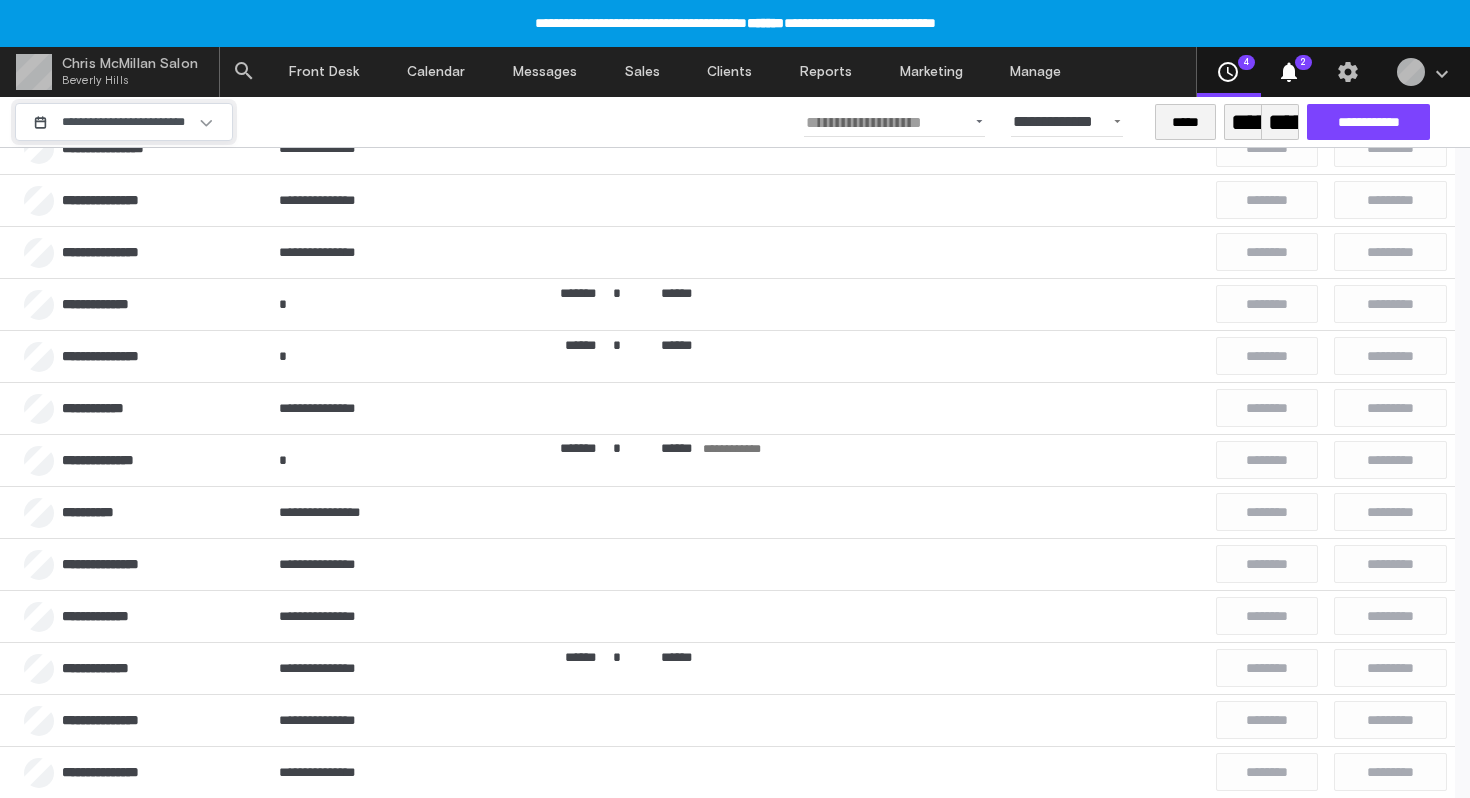 click on "**********" at bounding box center [124, 122] 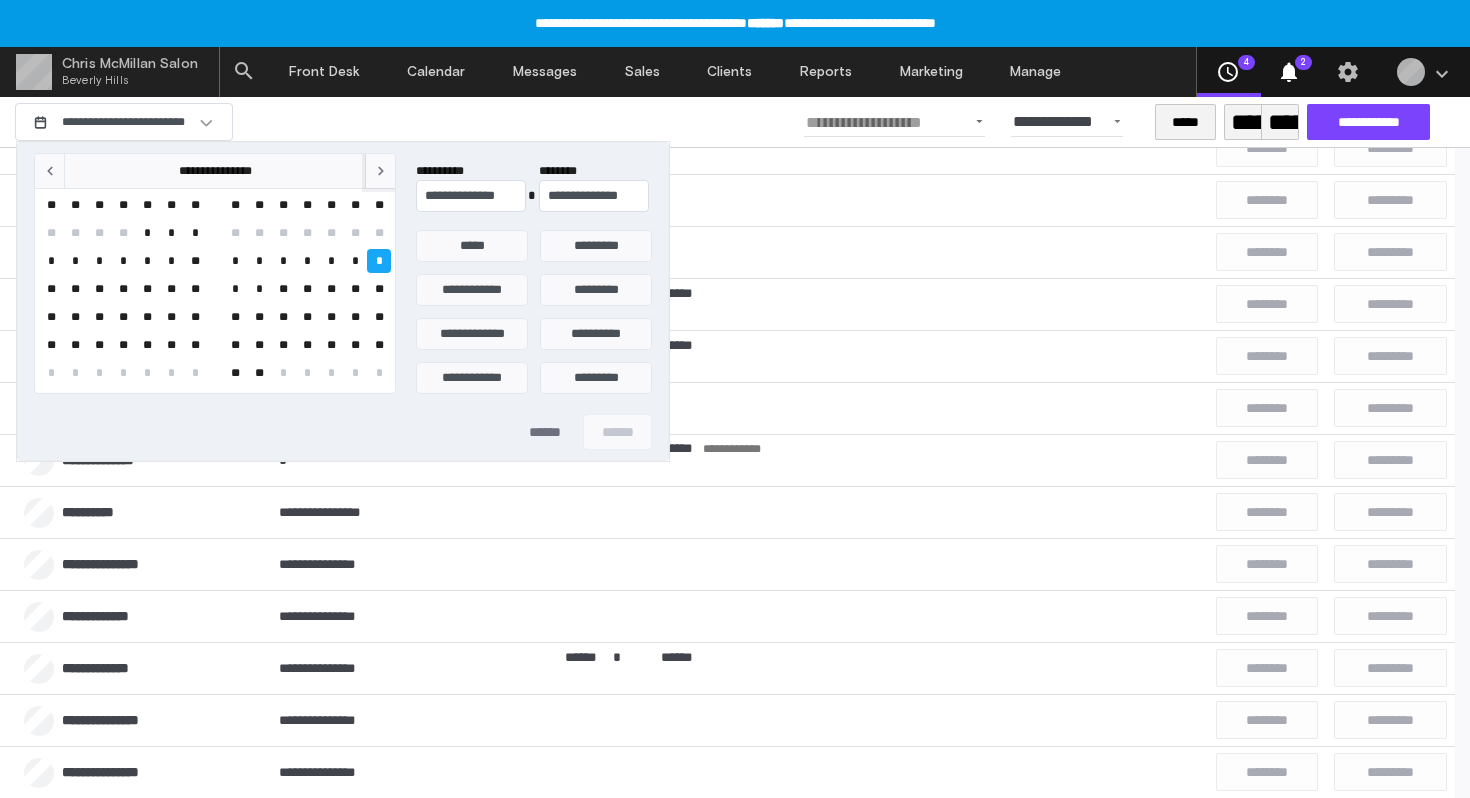 click at bounding box center (381, 171) 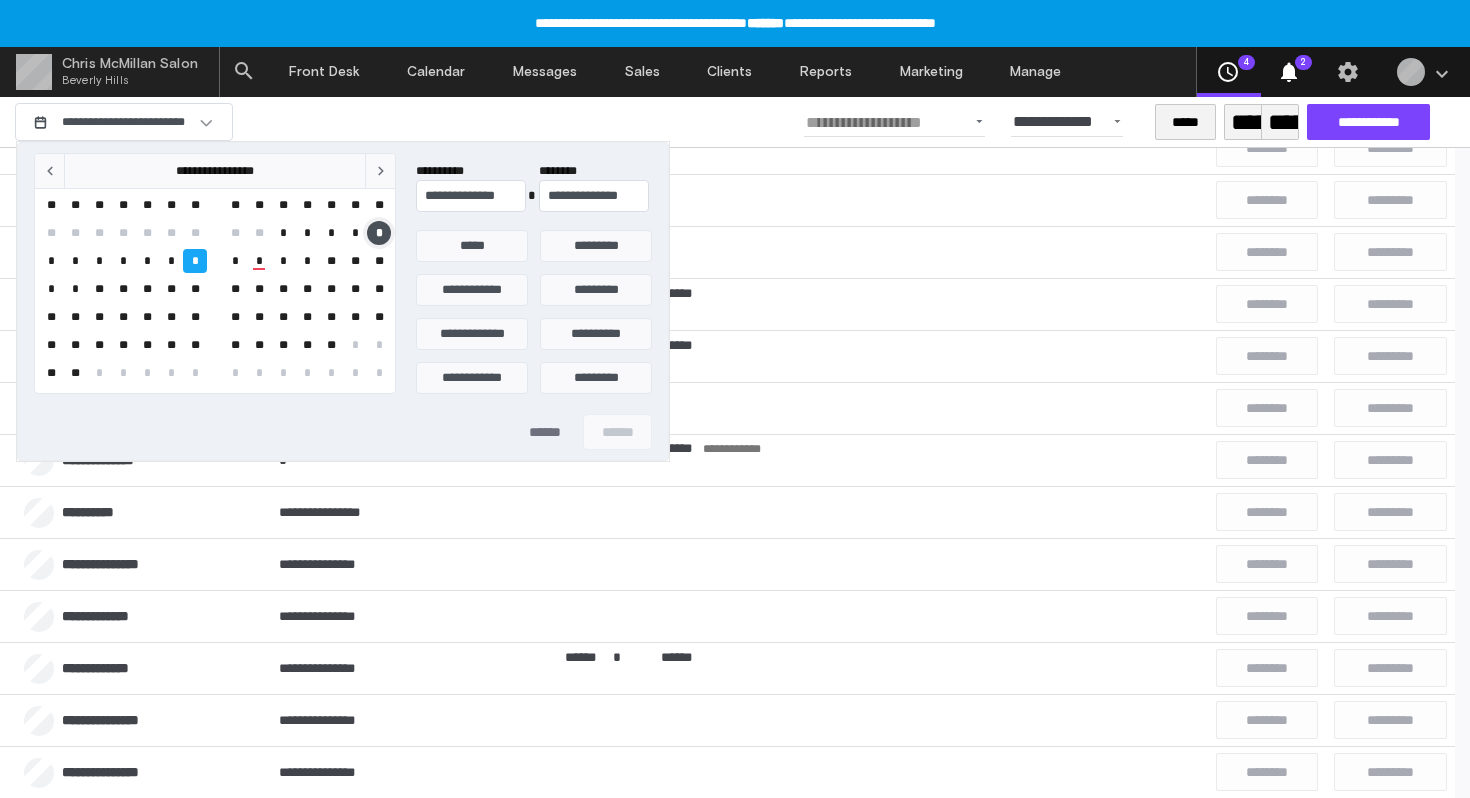 click on "*" at bounding box center (195, 373) 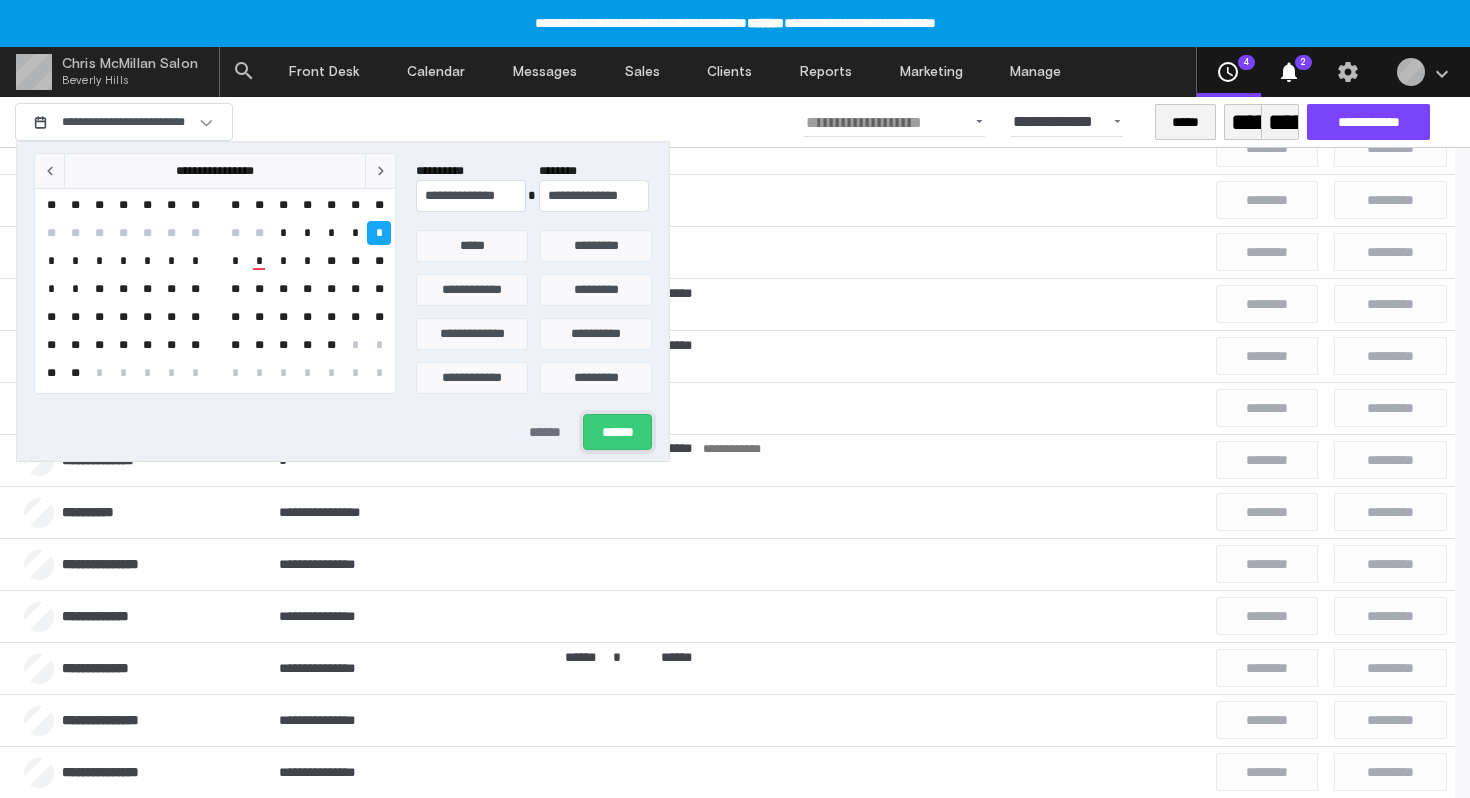 click on "******" at bounding box center (617, 432) 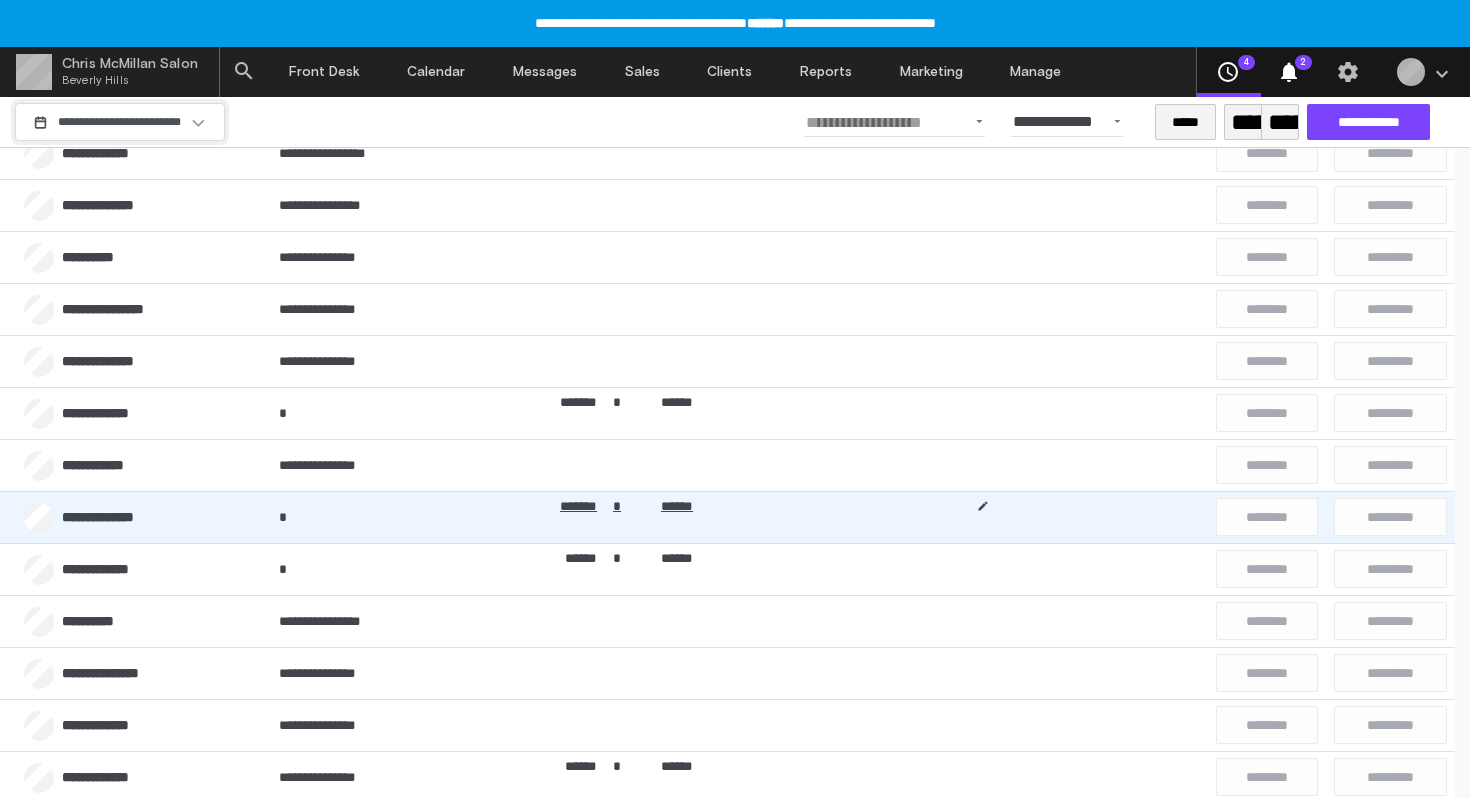 scroll, scrollTop: 0, scrollLeft: 0, axis: both 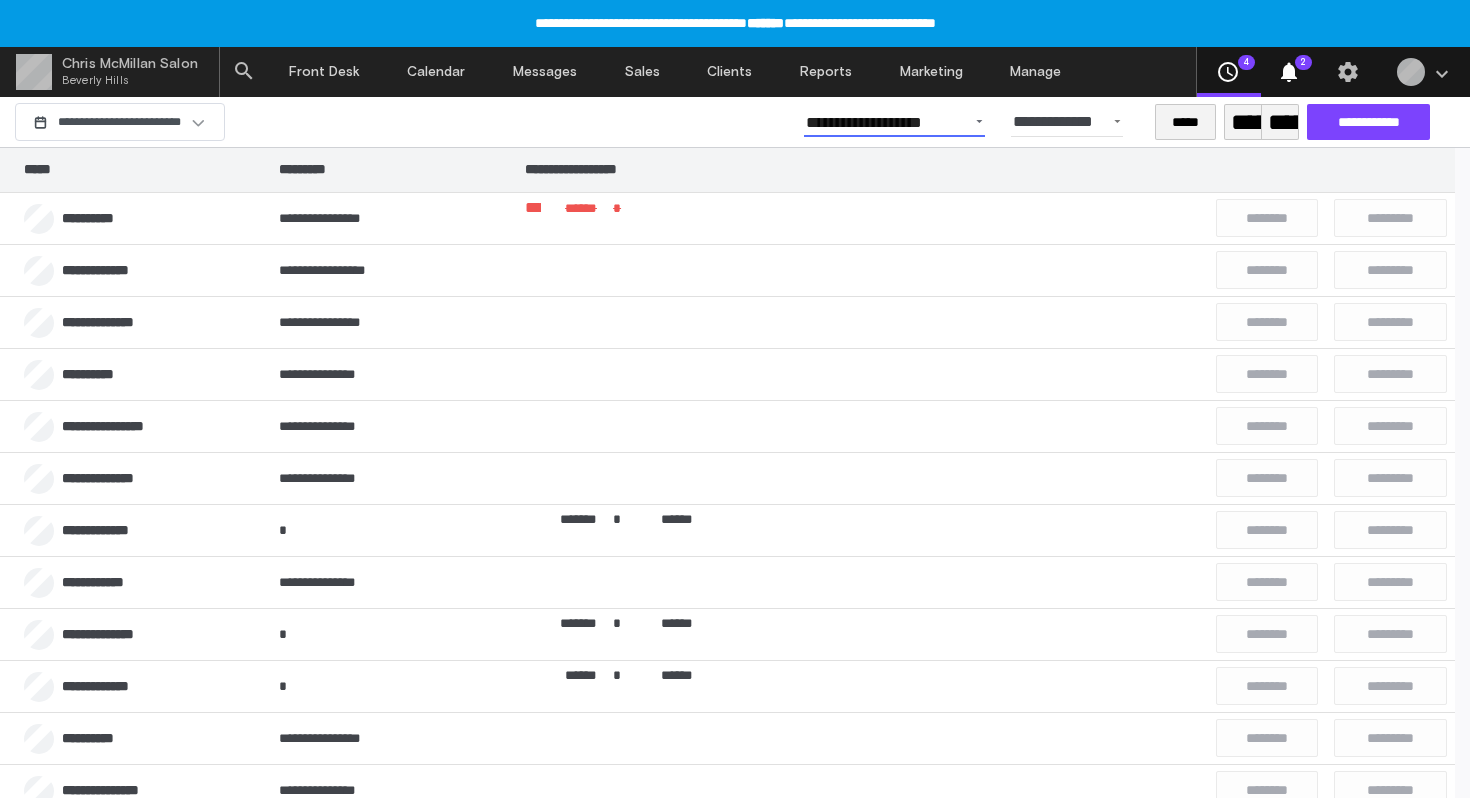 click on "**********" at bounding box center (894, 122) 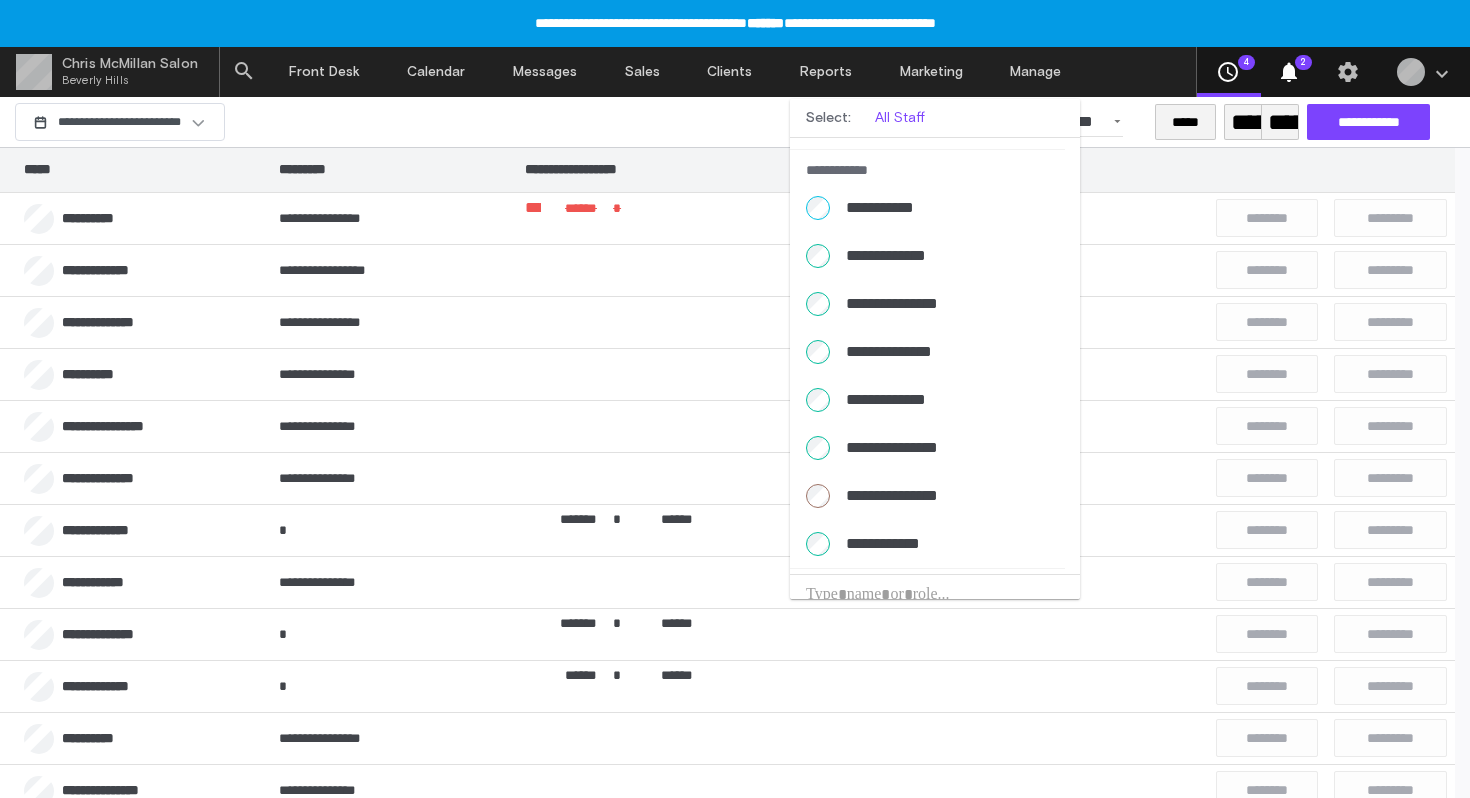 scroll, scrollTop: 1207, scrollLeft: 0, axis: vertical 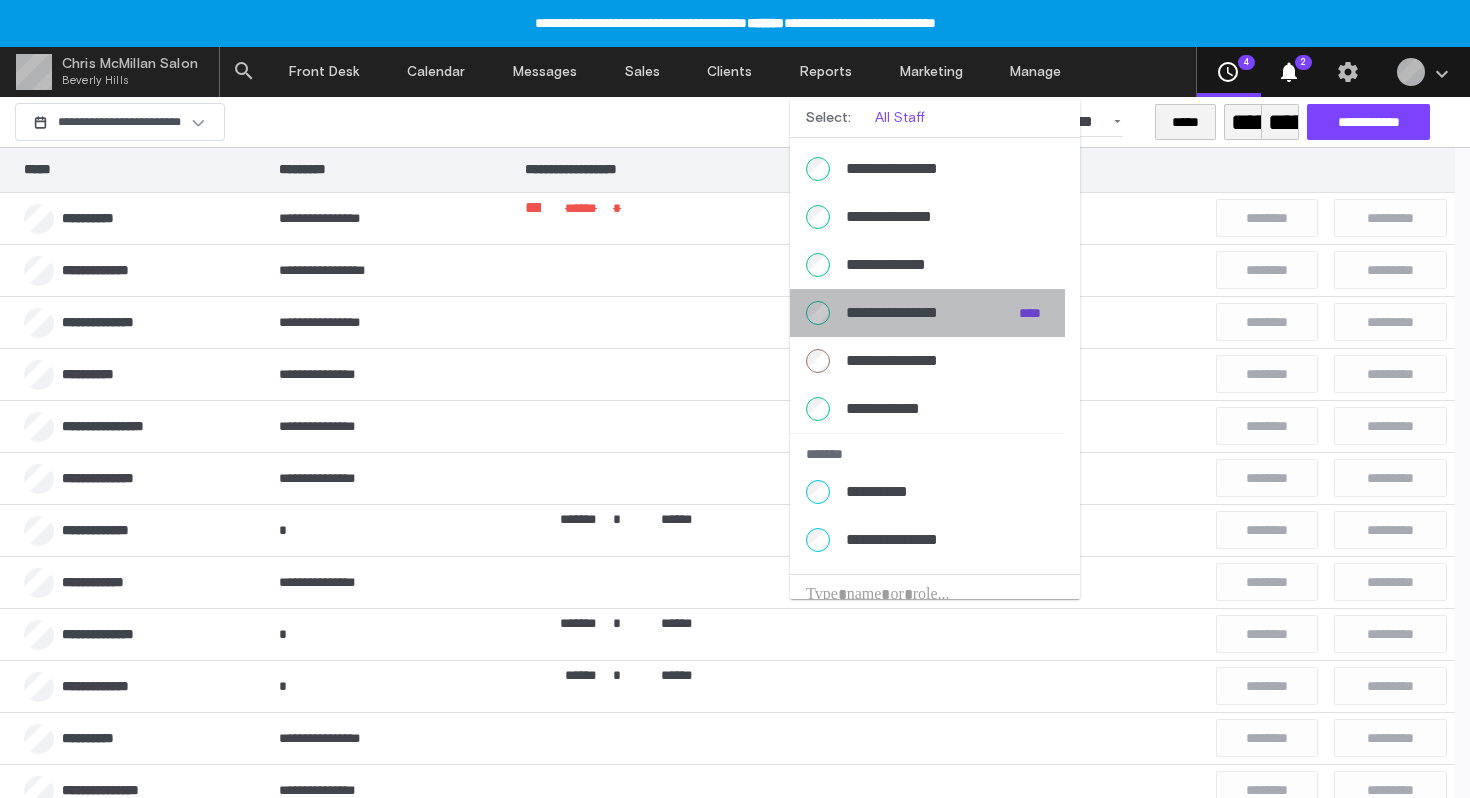 click on "**********" at bounding box center (924, 313) 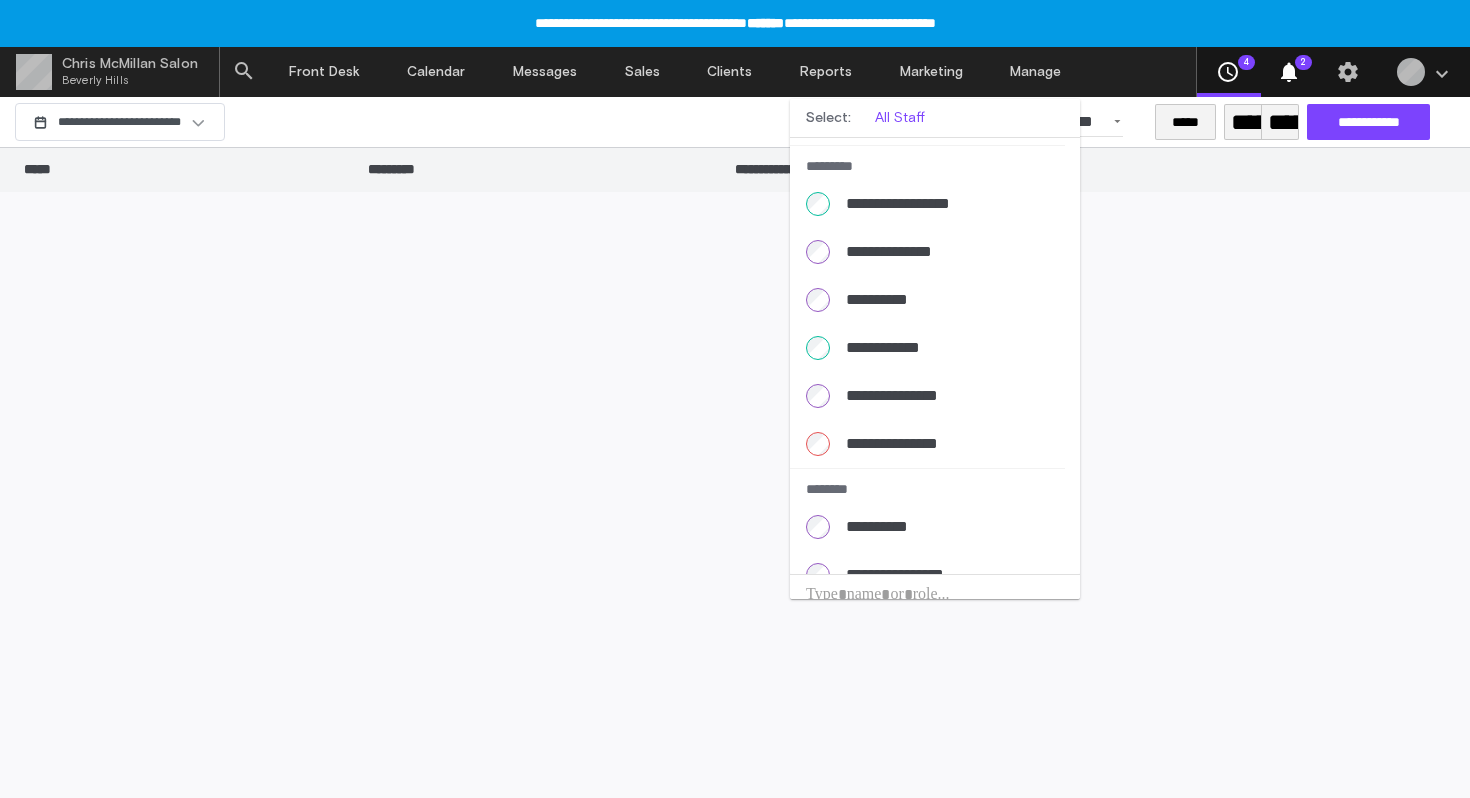 click at bounding box center [735, 399] 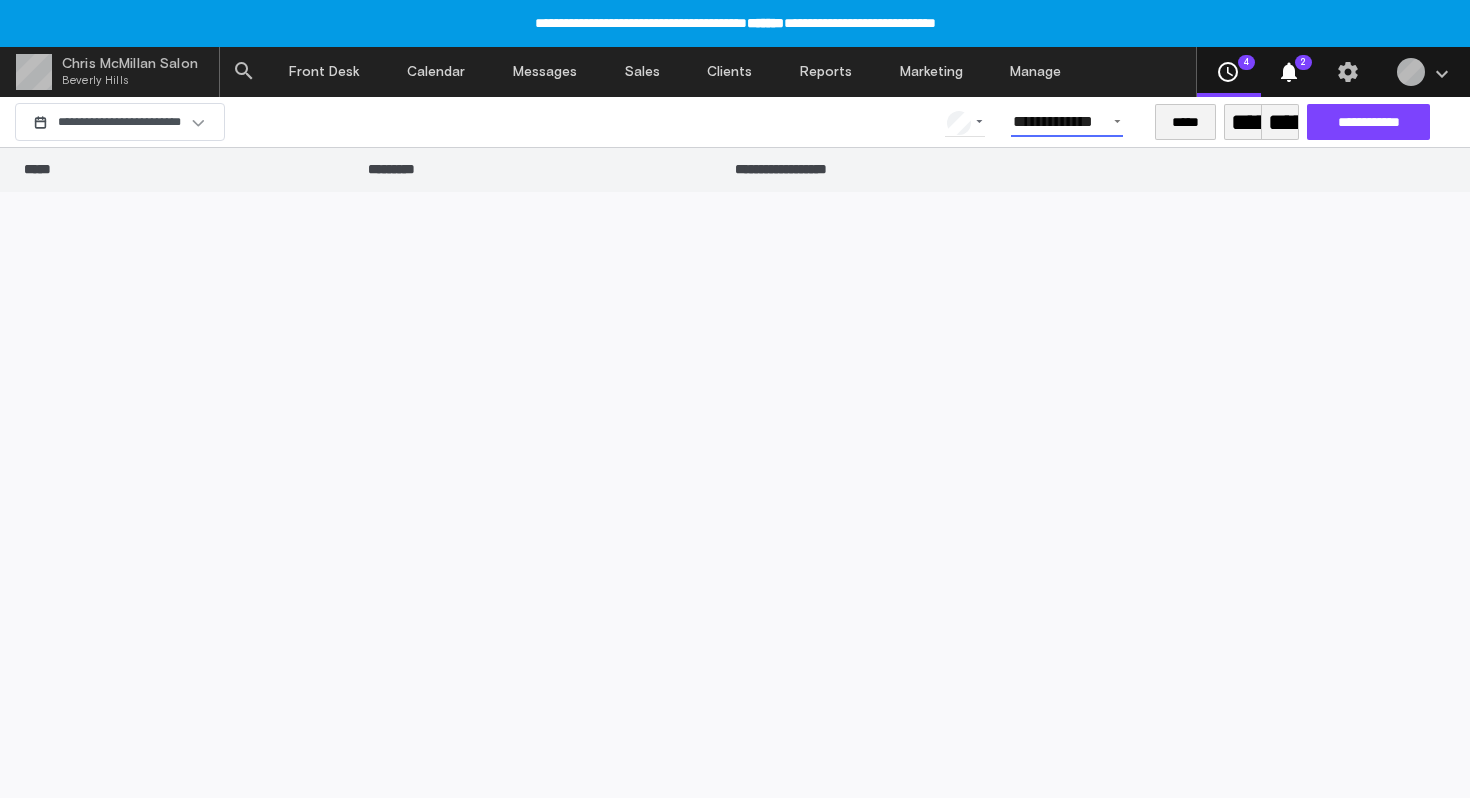 click on "**********" at bounding box center (1053, 121) 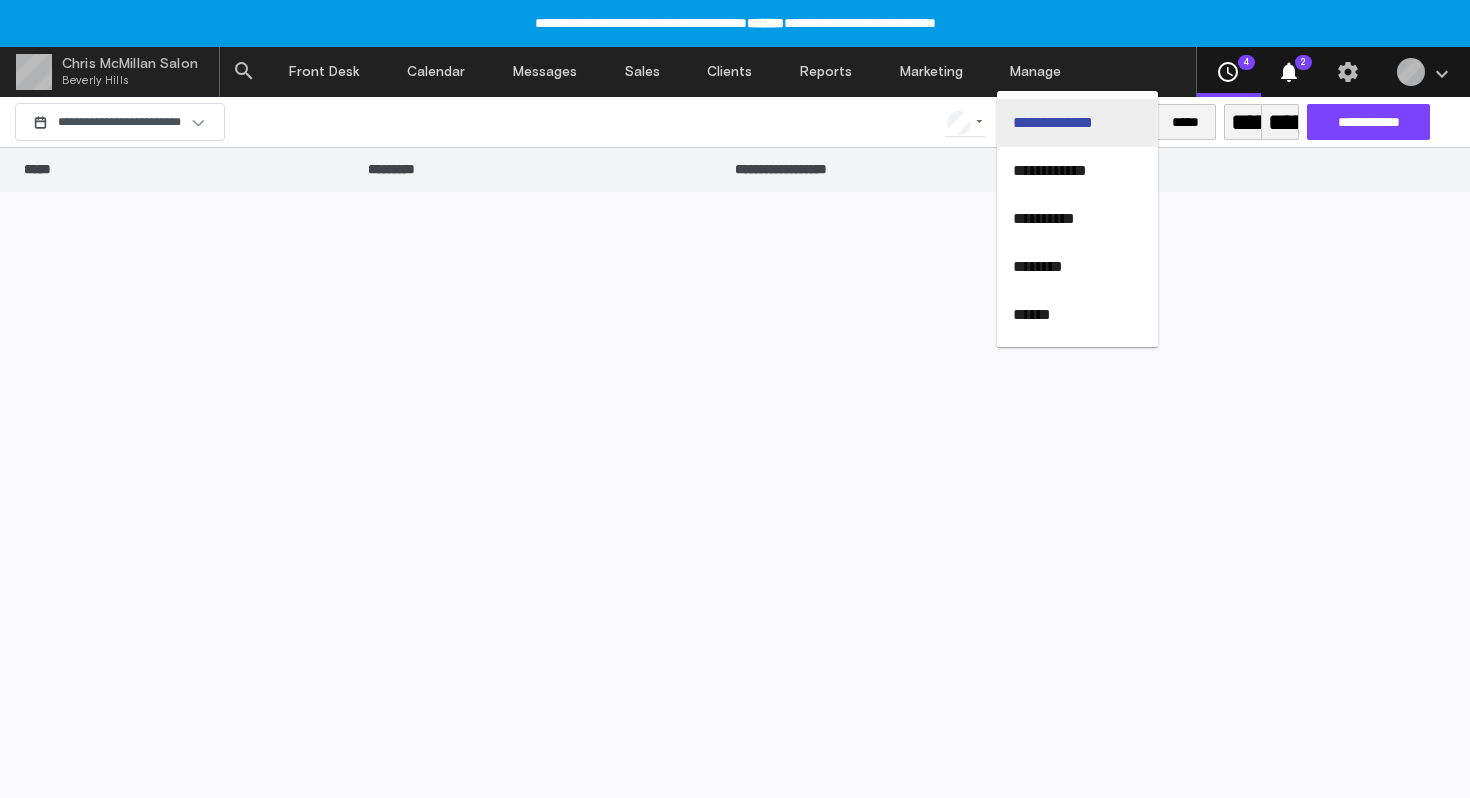 click at bounding box center [735, 399] 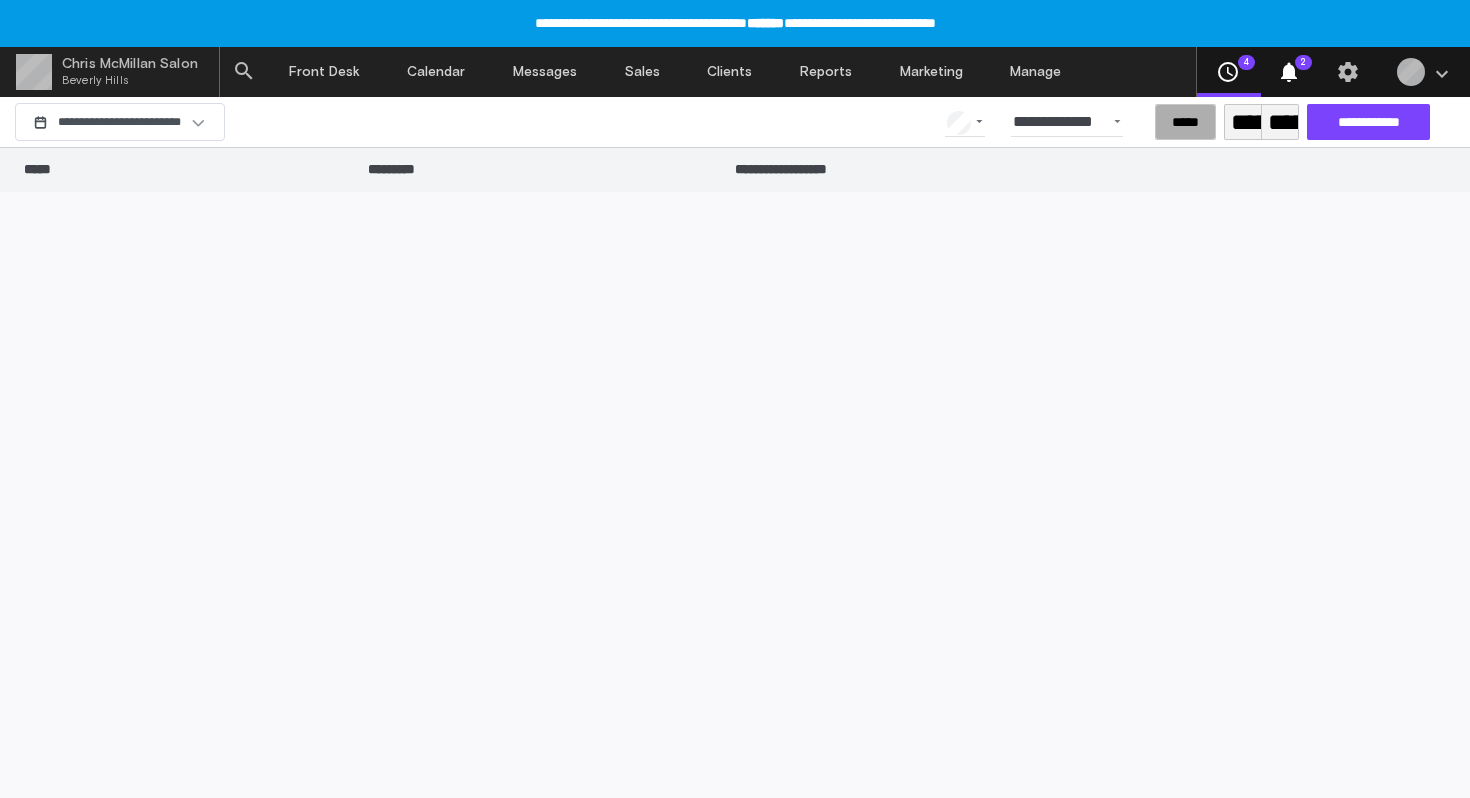 click on "*****" at bounding box center (1185, 122) 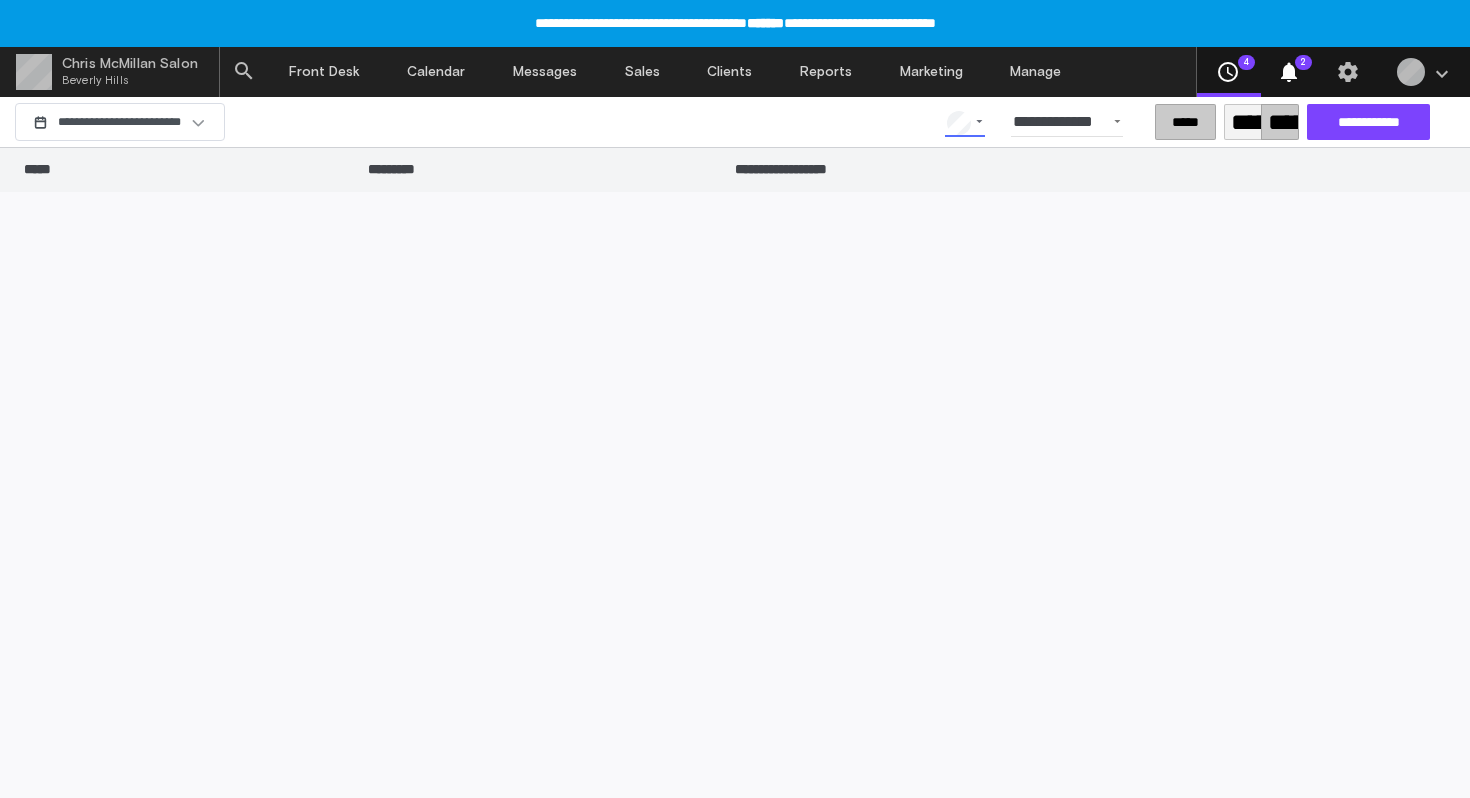 click at bounding box center [971, 120] 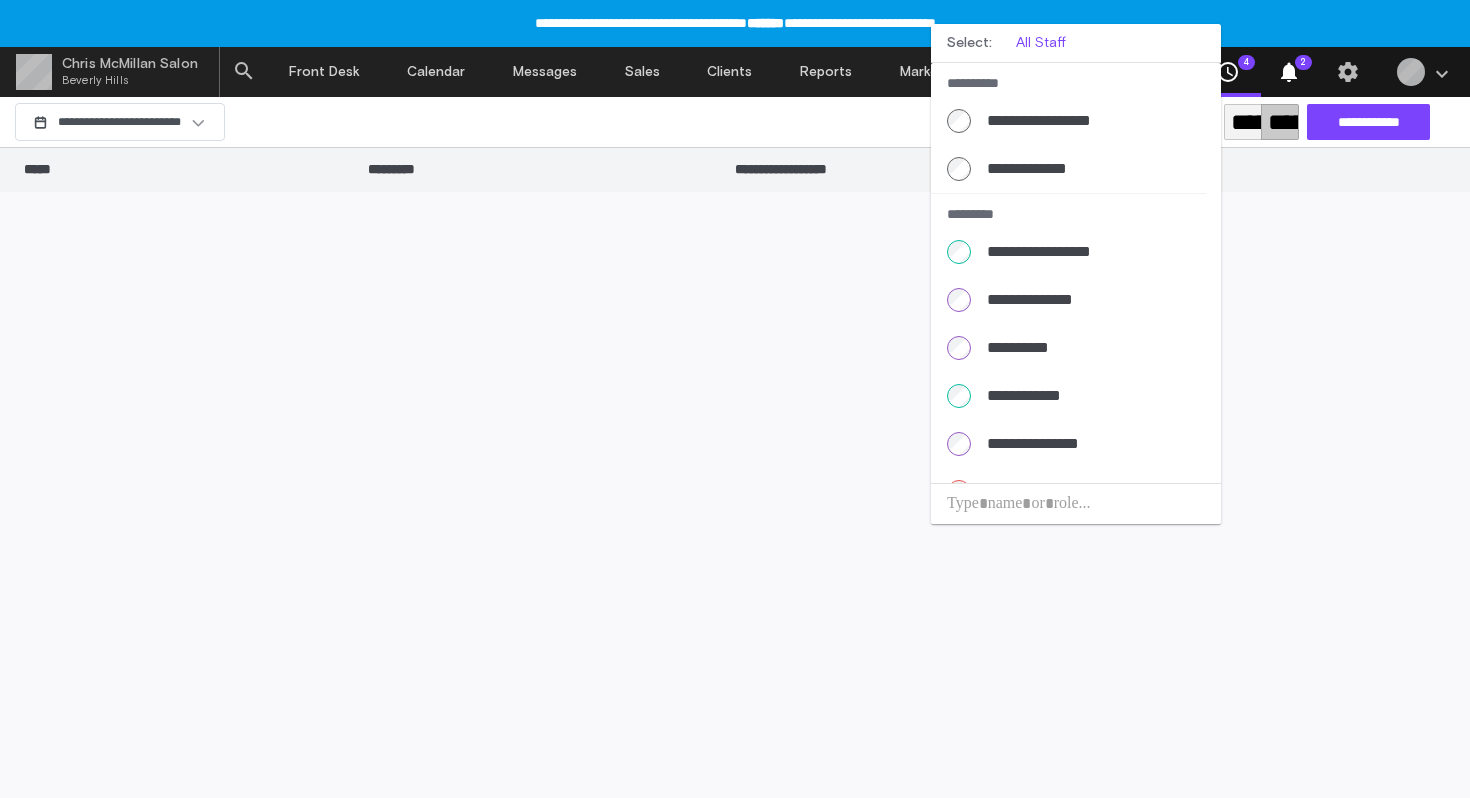 scroll, scrollTop: 1382, scrollLeft: 0, axis: vertical 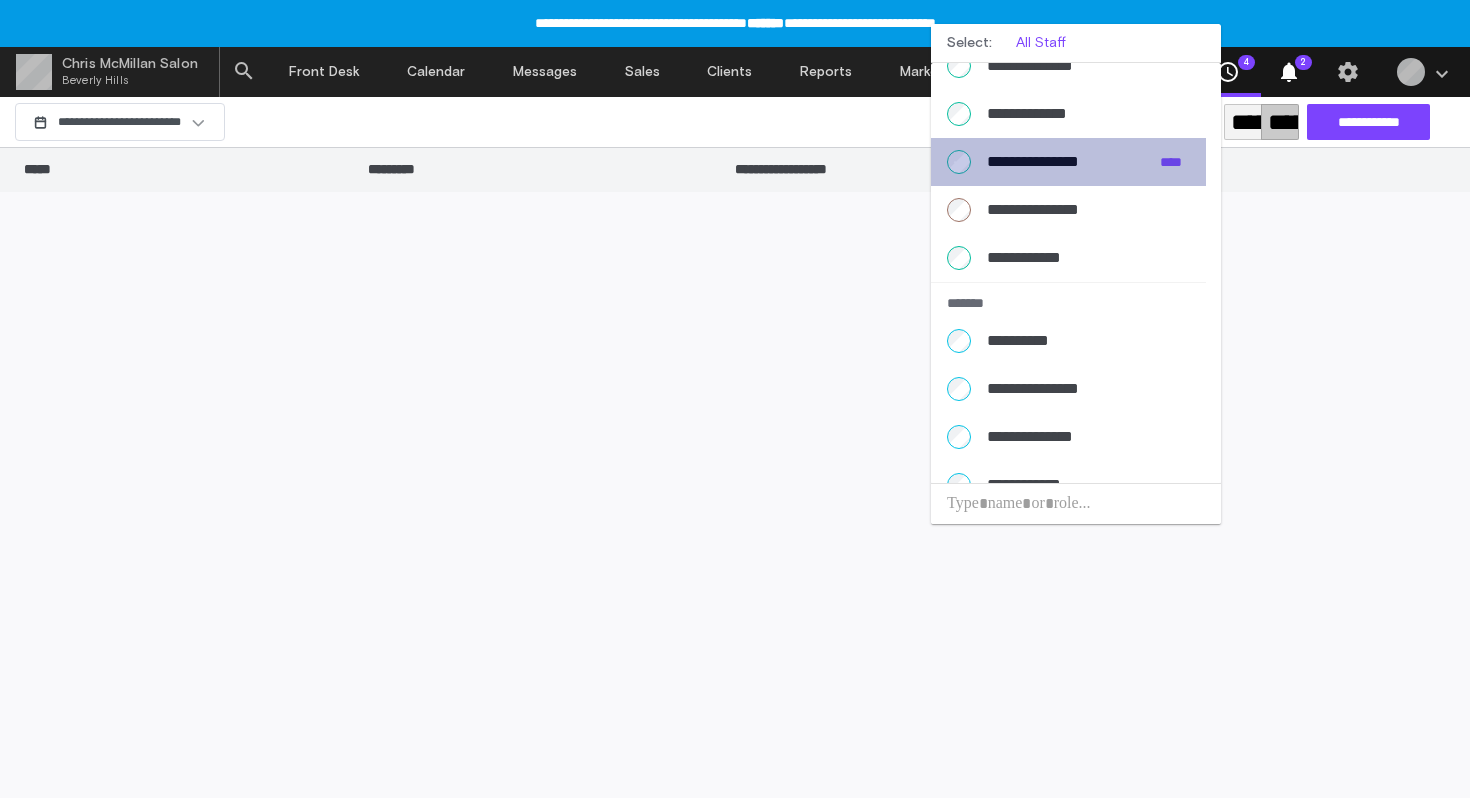 click on "**********" at bounding box center [1065, 162] 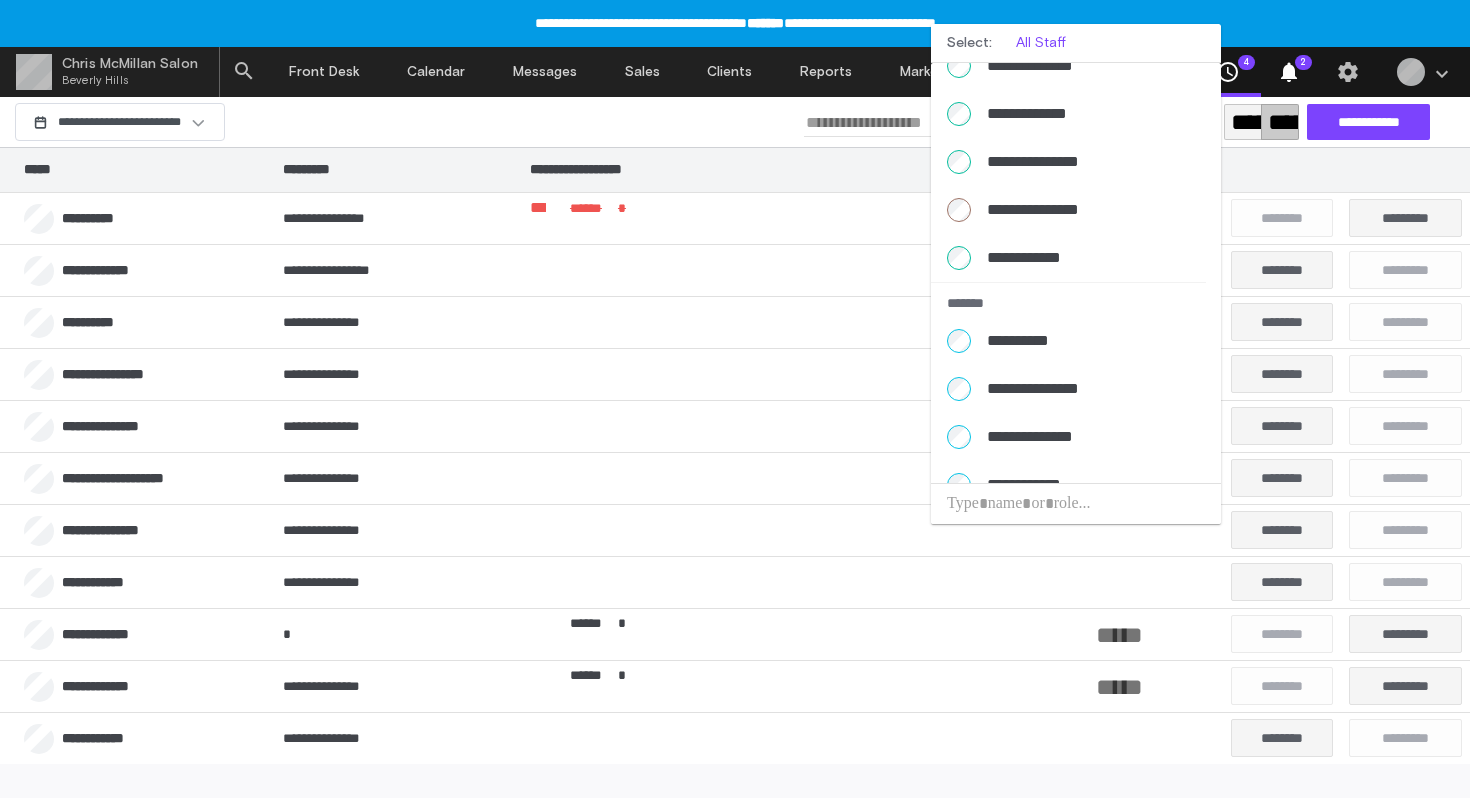 scroll, scrollTop: 199, scrollLeft: 0, axis: vertical 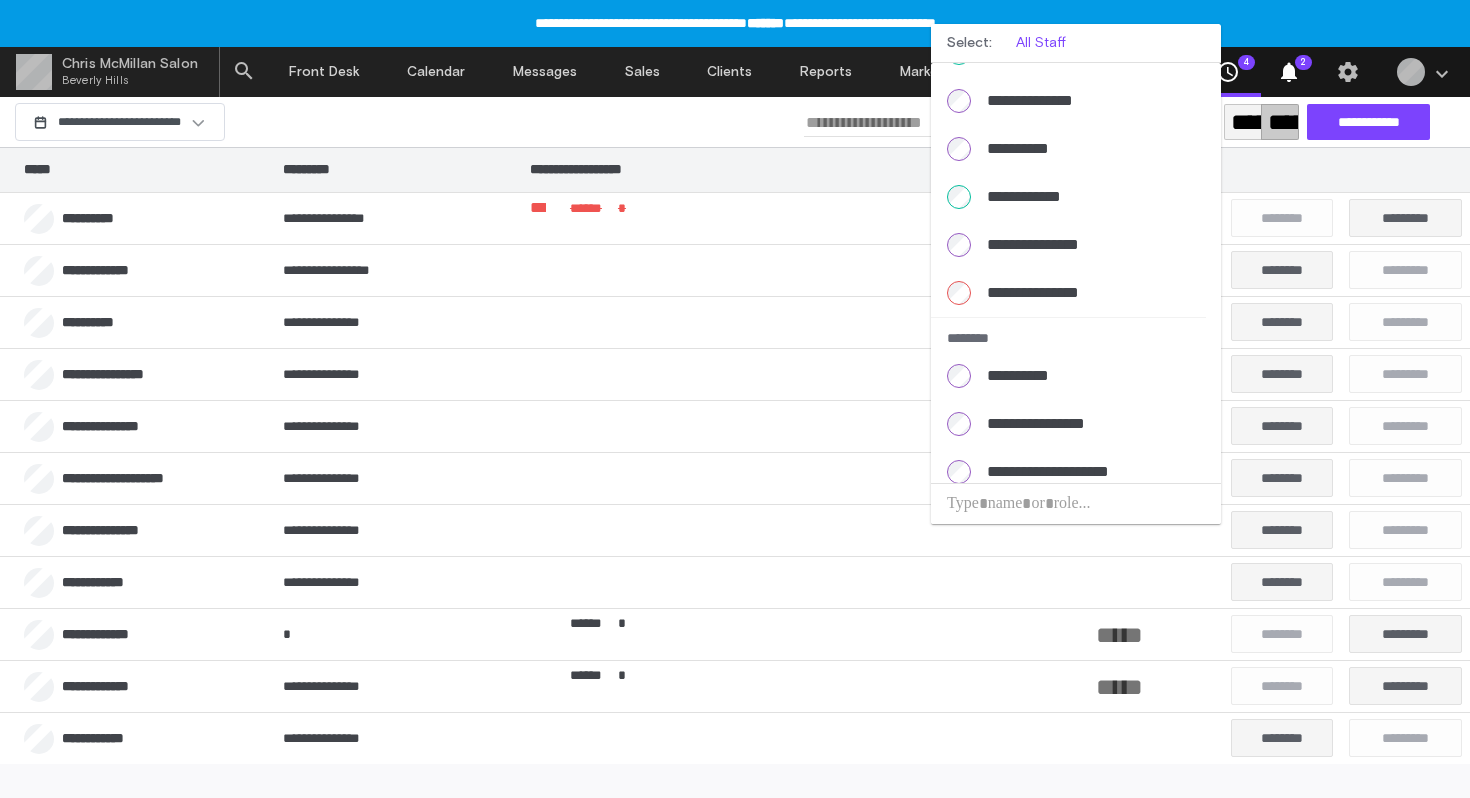 click at bounding box center (735, 399) 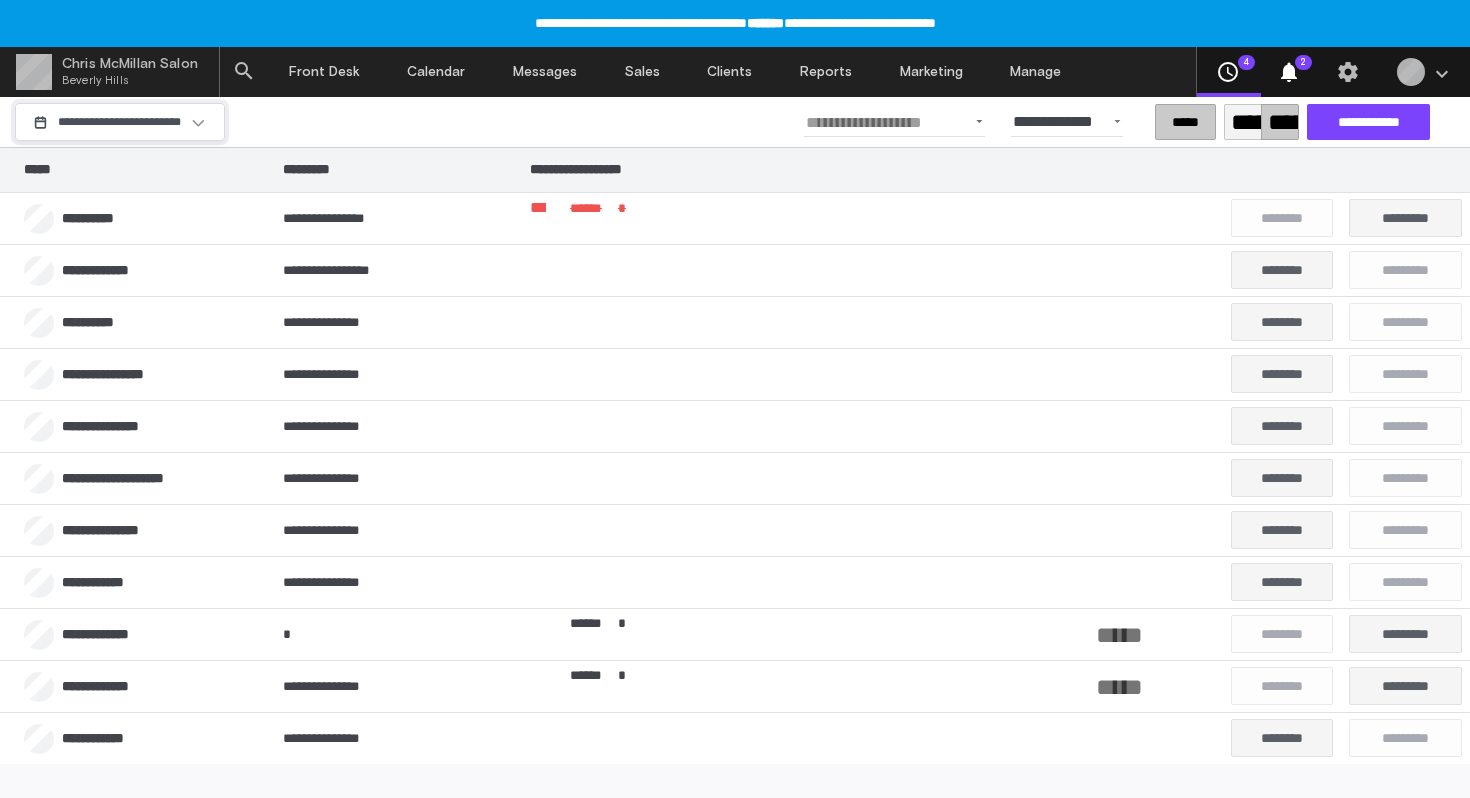 click at bounding box center (198, 122) 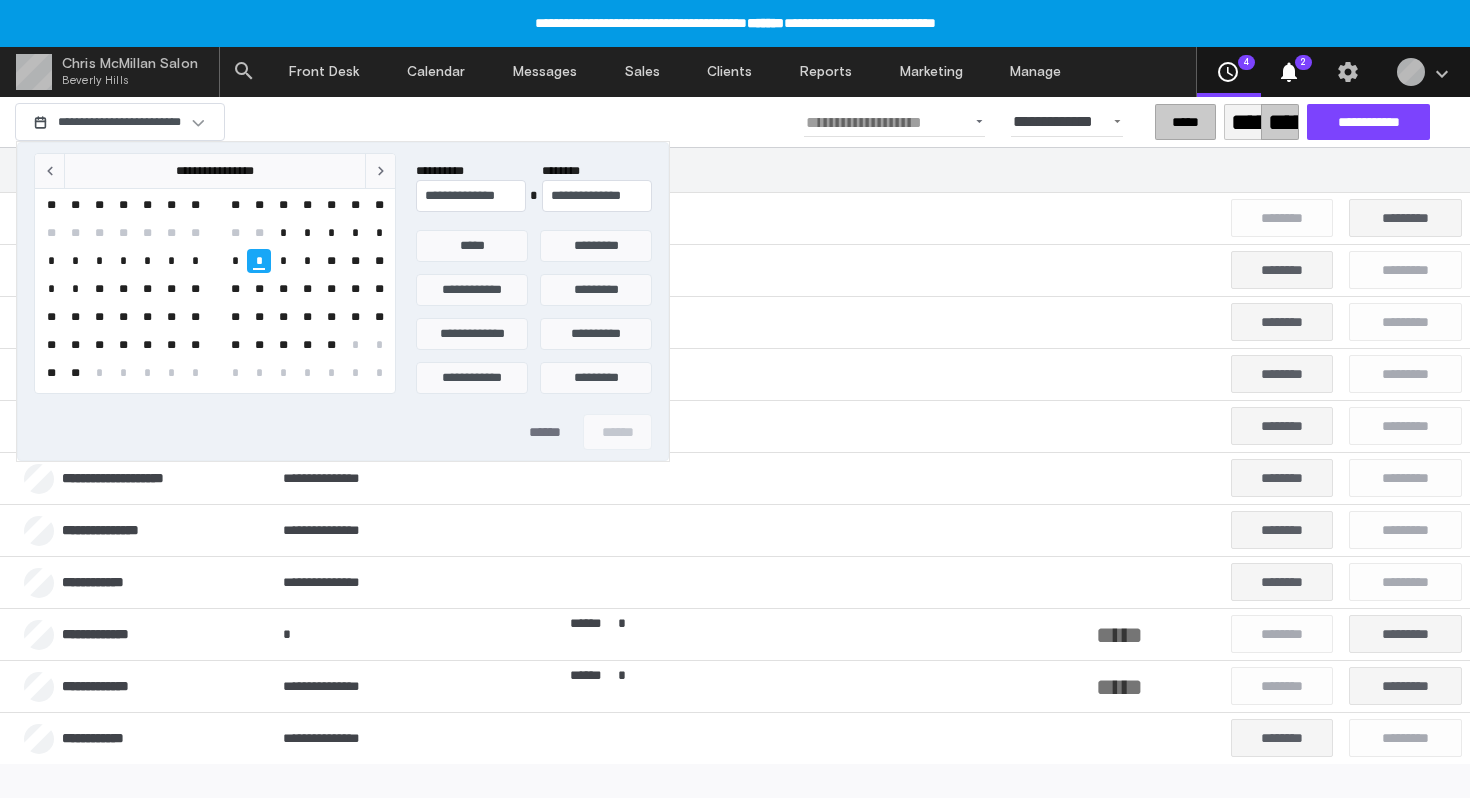click at bounding box center (735, 399) 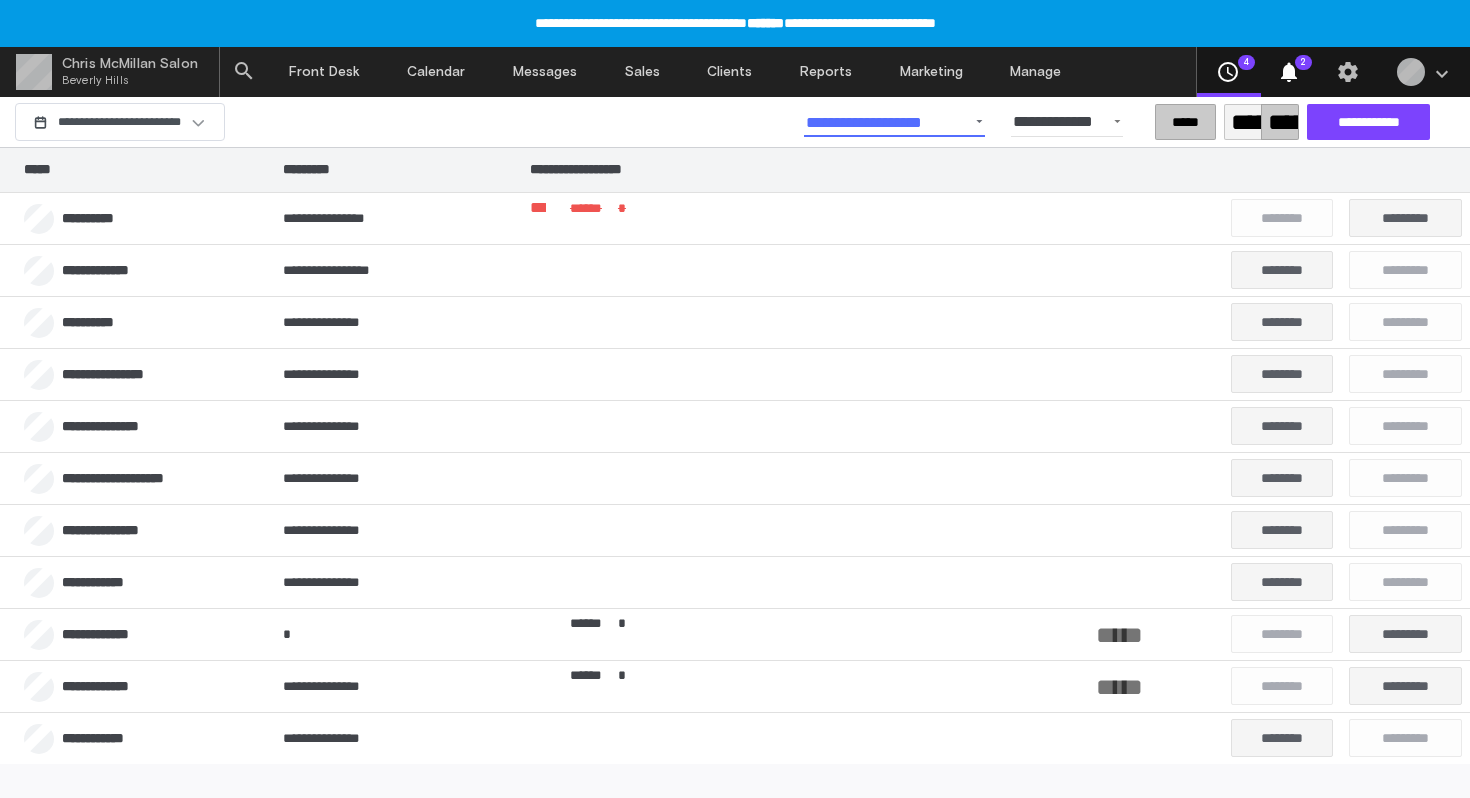 click on "**********" at bounding box center (894, 122) 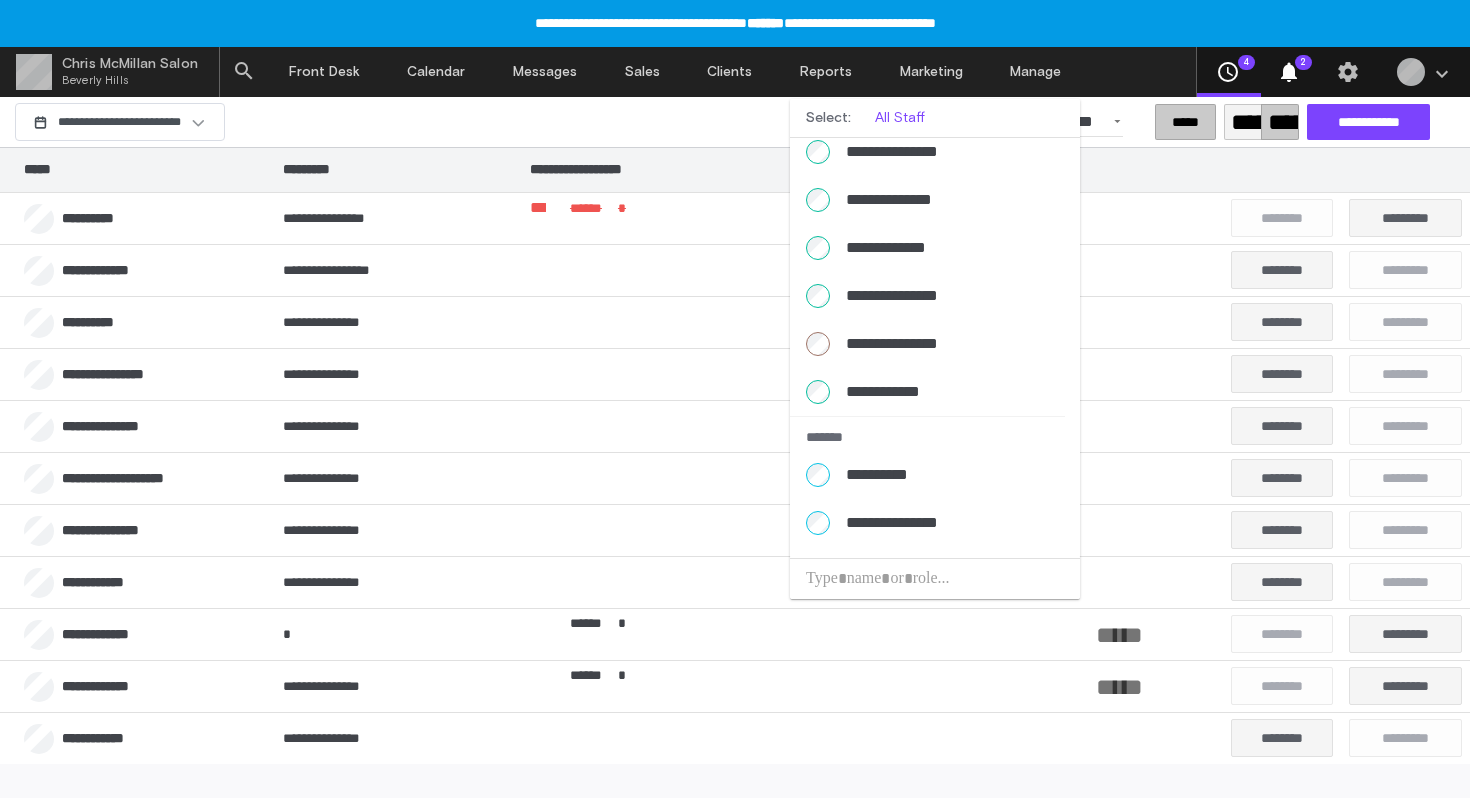 scroll, scrollTop: 1331, scrollLeft: 0, axis: vertical 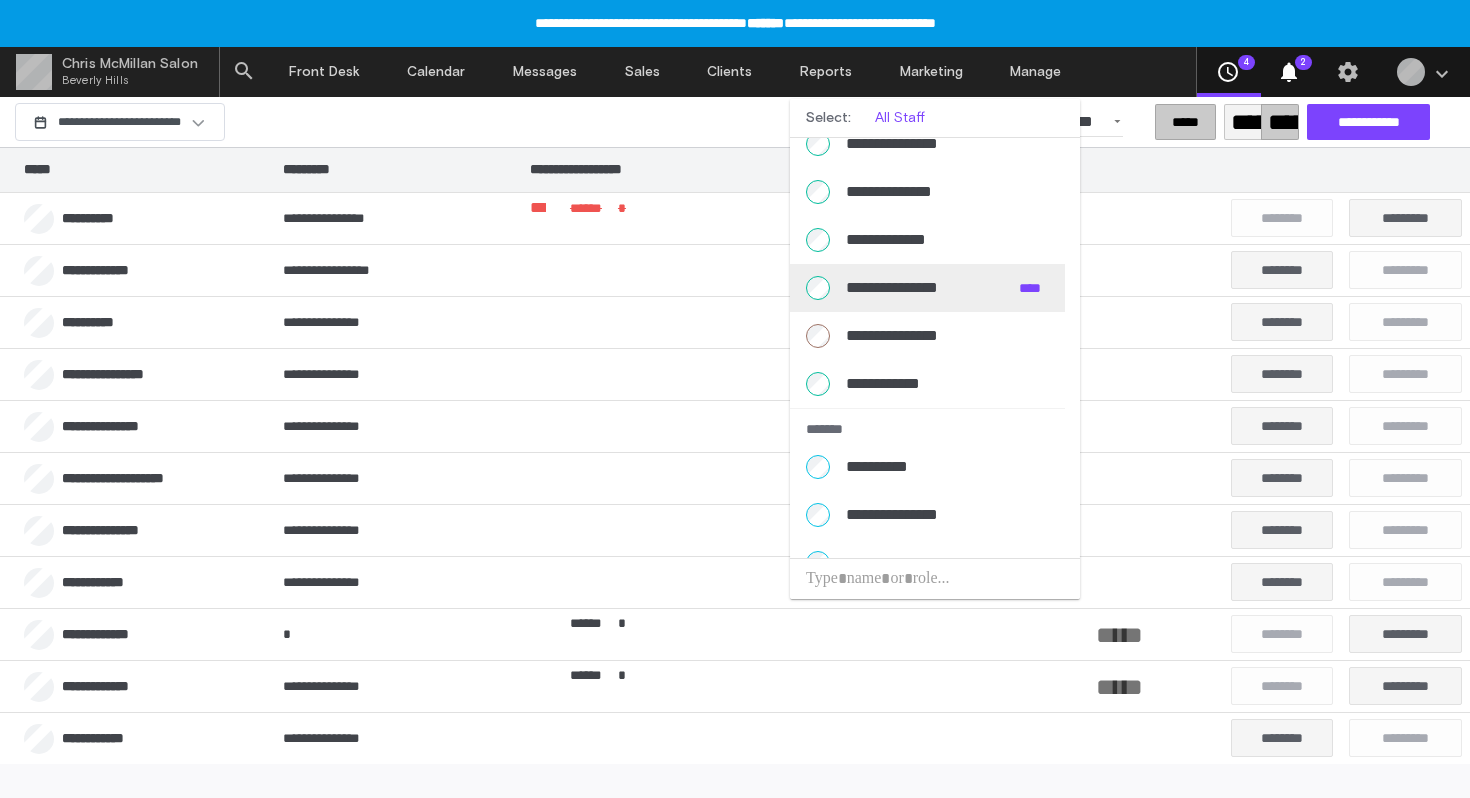 click on "**********" at bounding box center (927, 288) 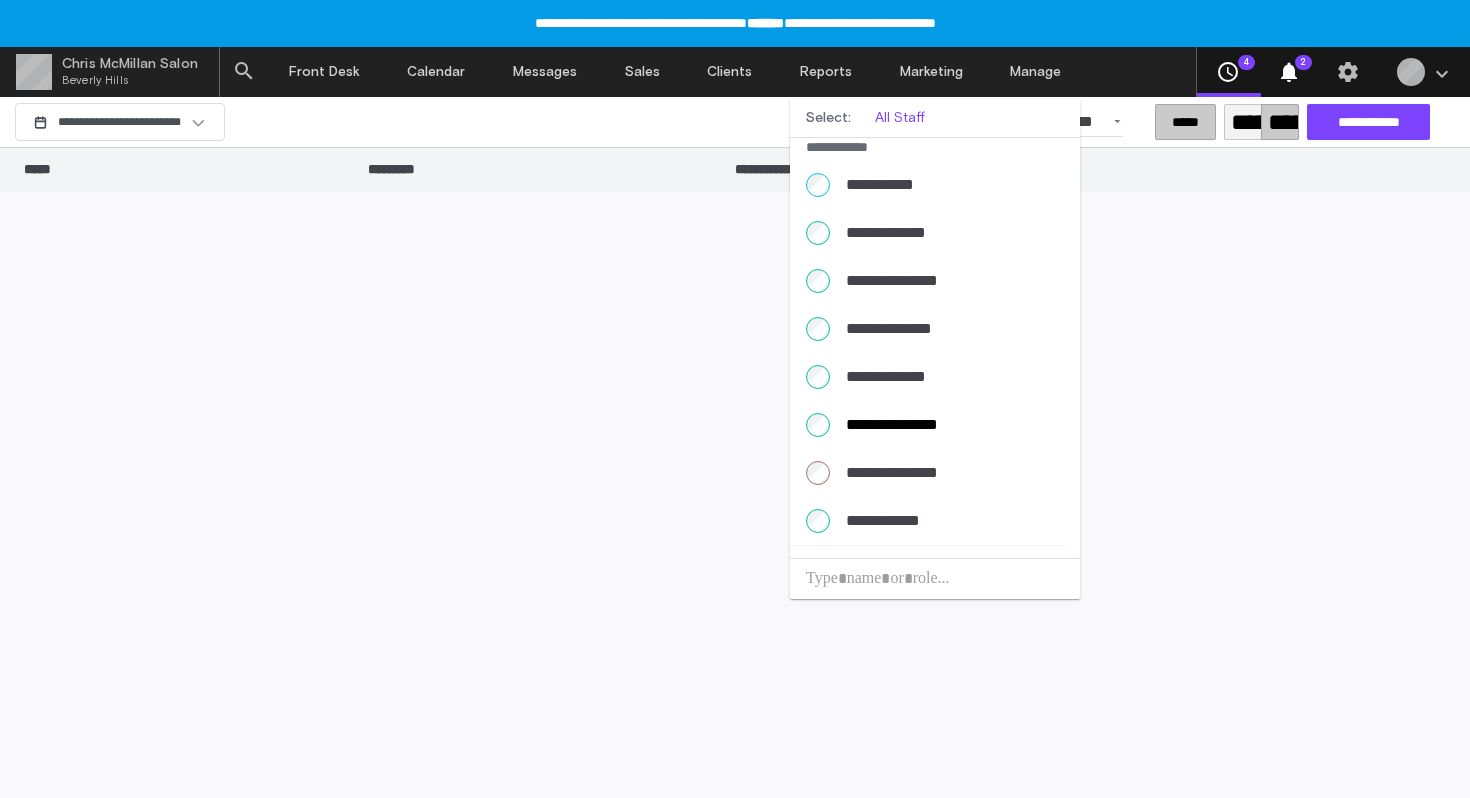 scroll, scrollTop: 1195, scrollLeft: 0, axis: vertical 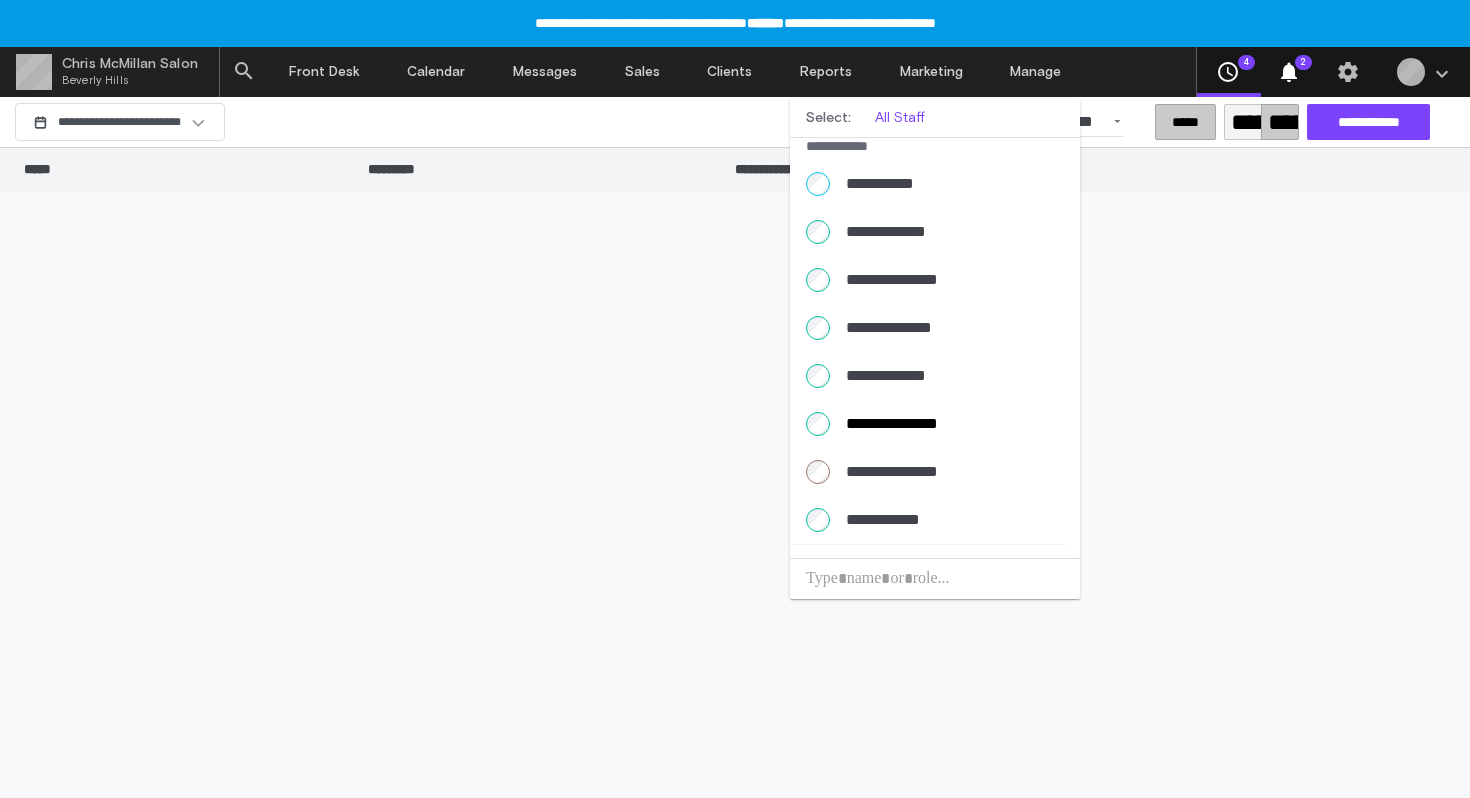 click at bounding box center [735, 399] 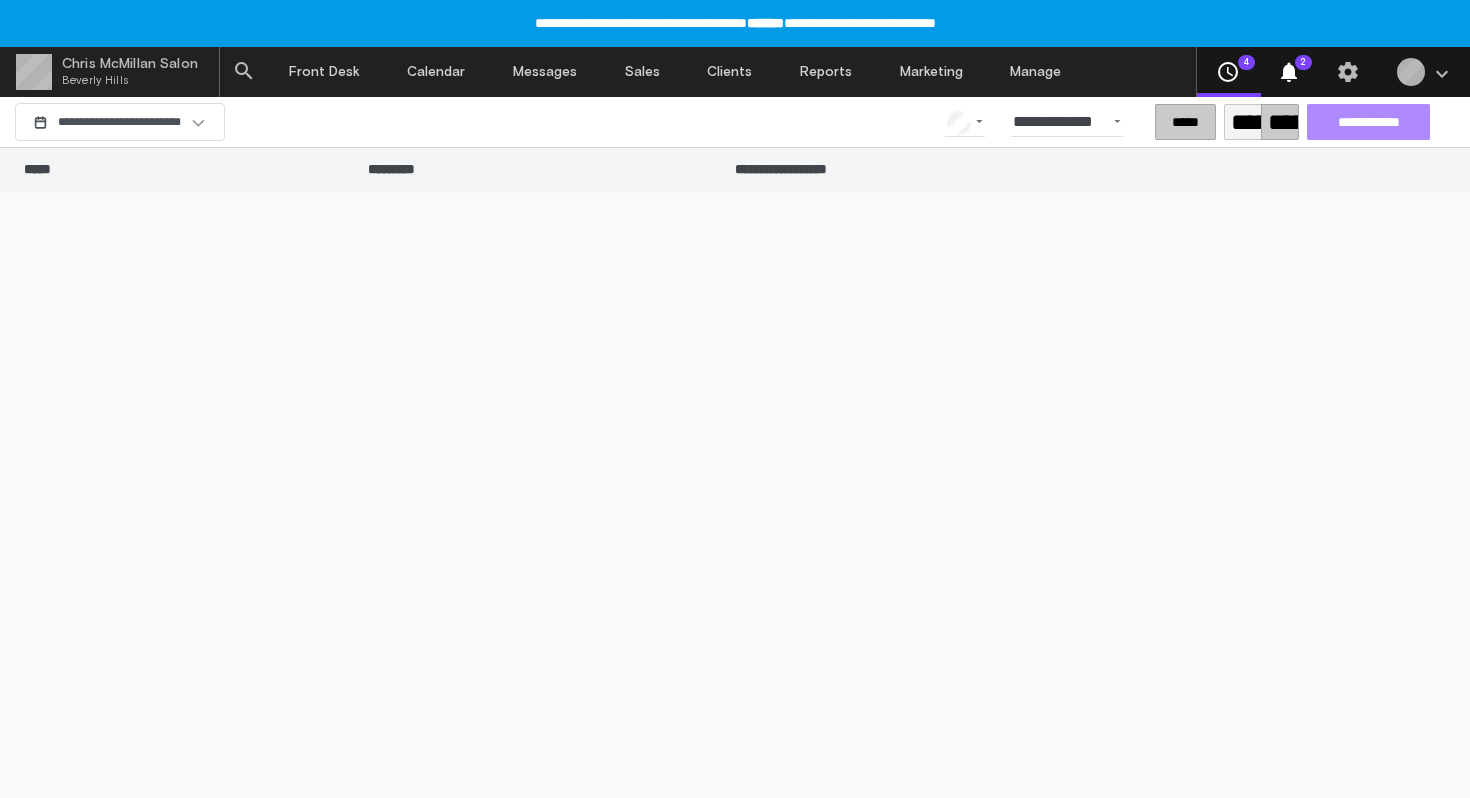 click on "**********" at bounding box center (1368, 122) 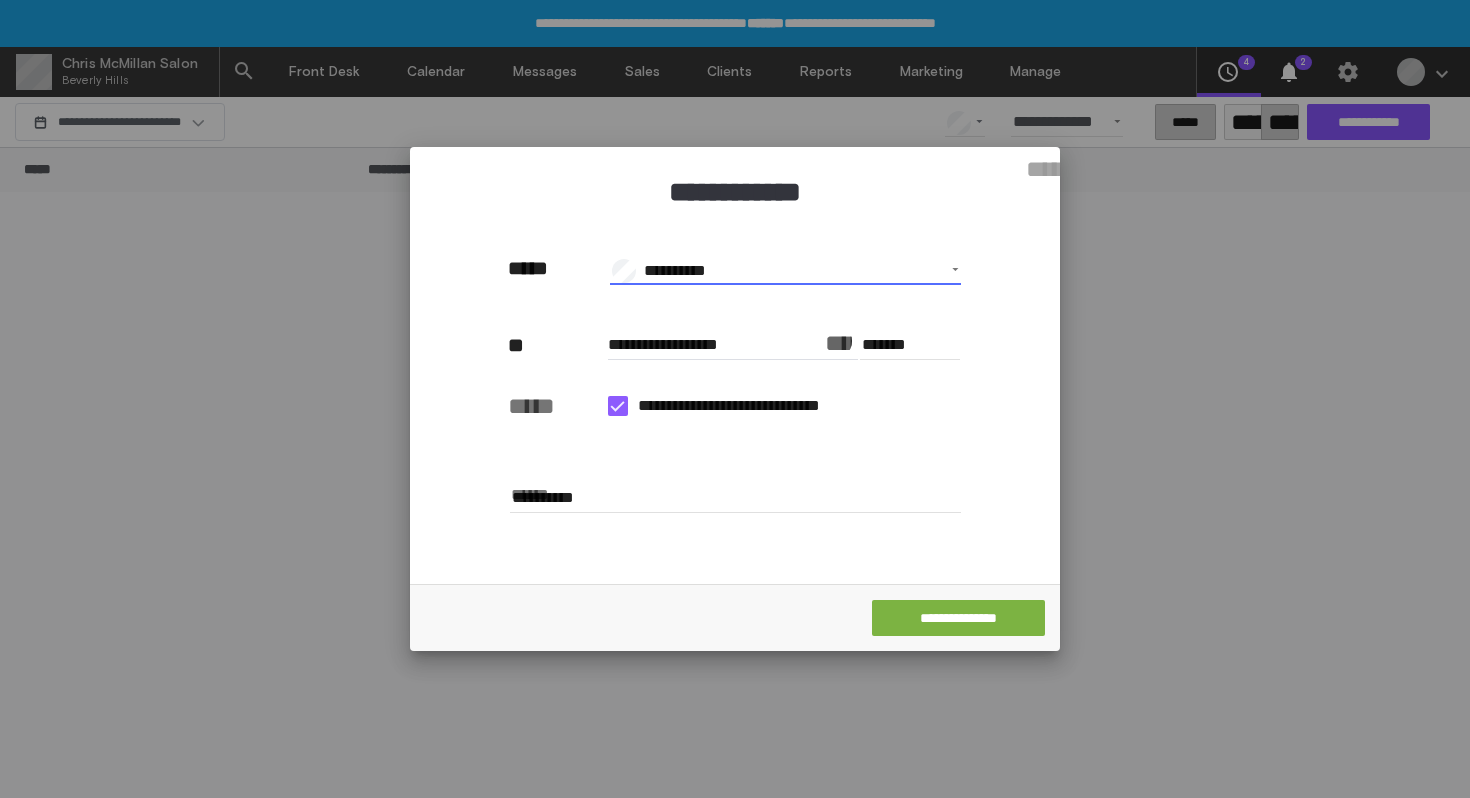click on "**********" at bounding box center [787, 271] 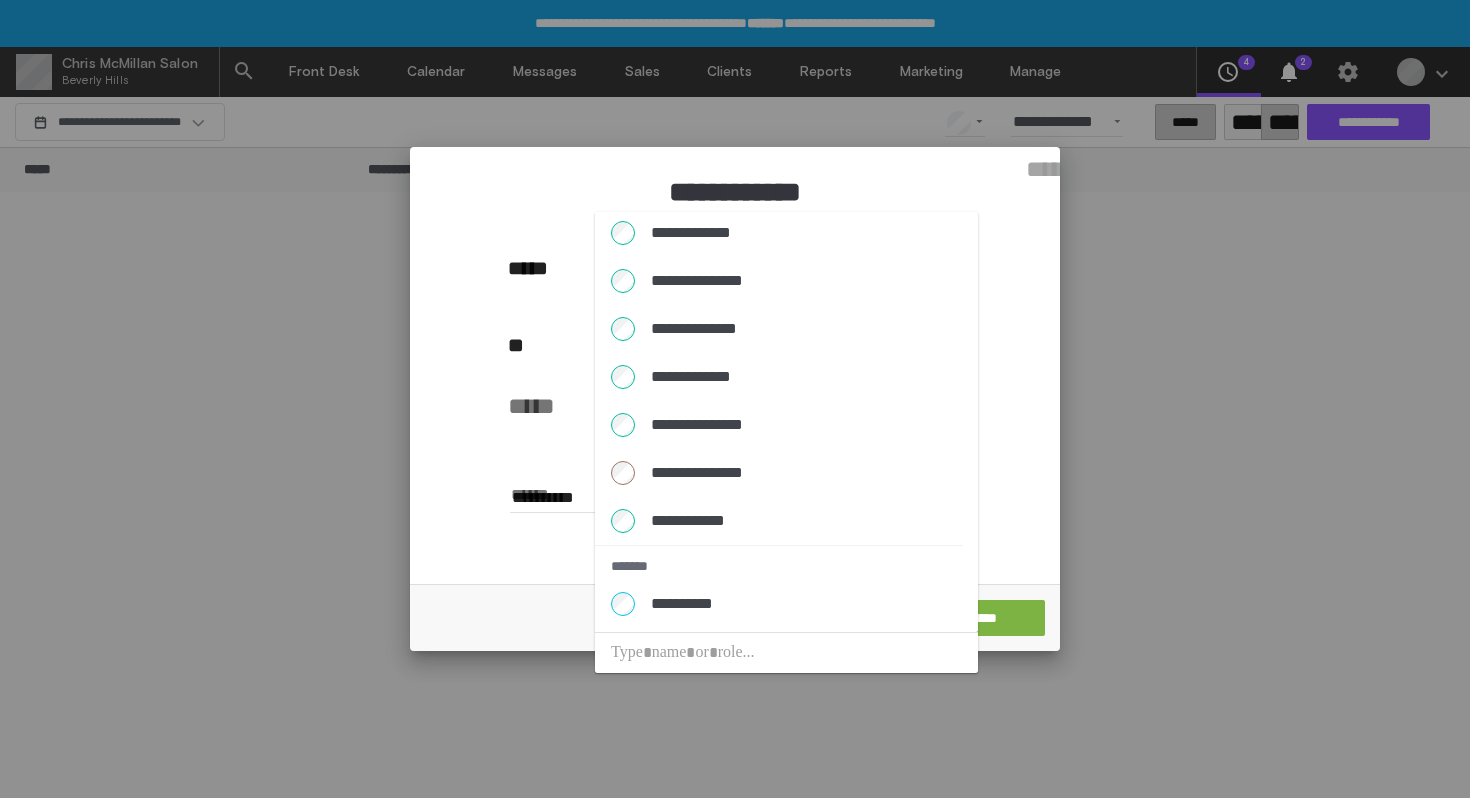 scroll, scrollTop: 679, scrollLeft: 0, axis: vertical 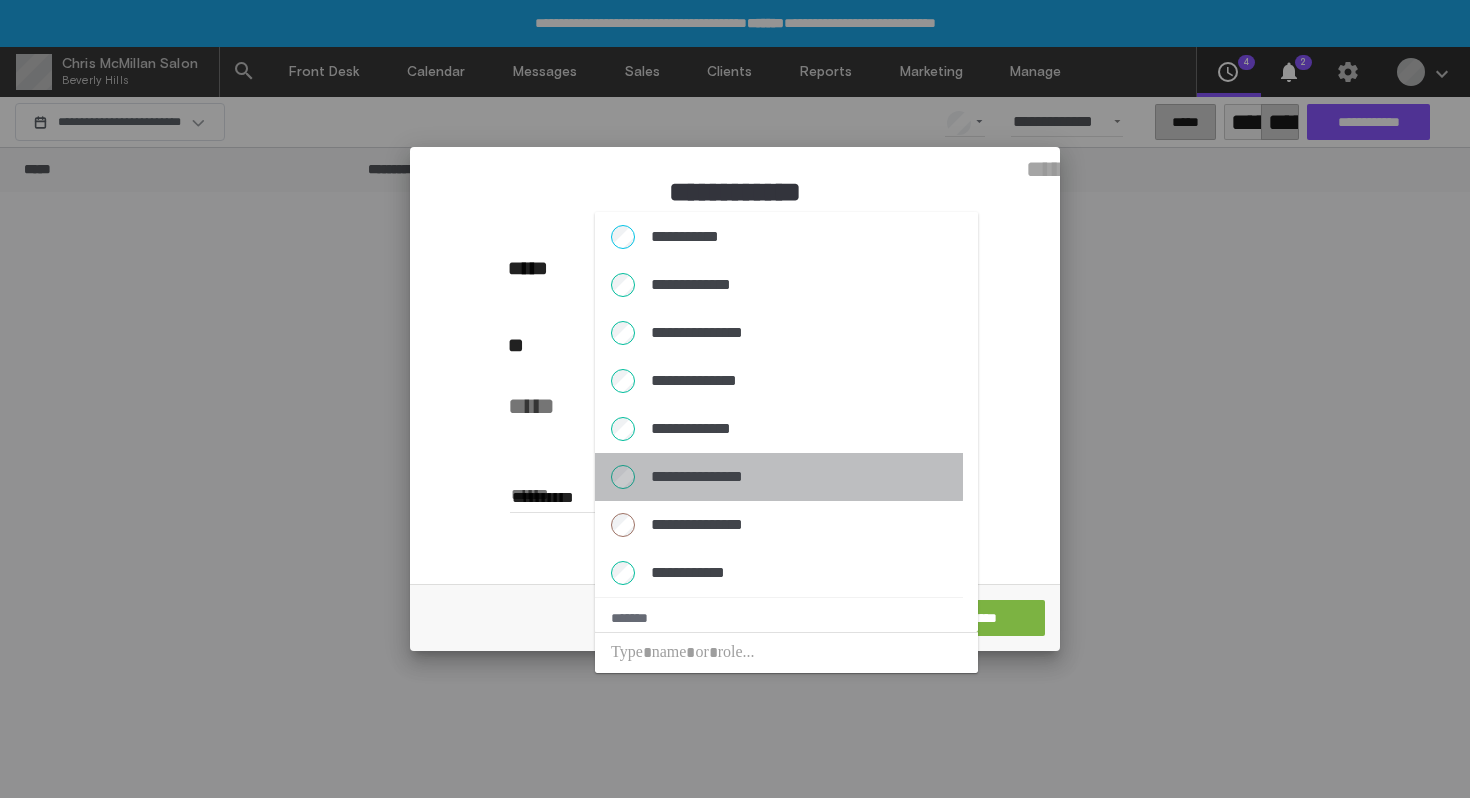 click on "**********" at bounding box center [799, 477] 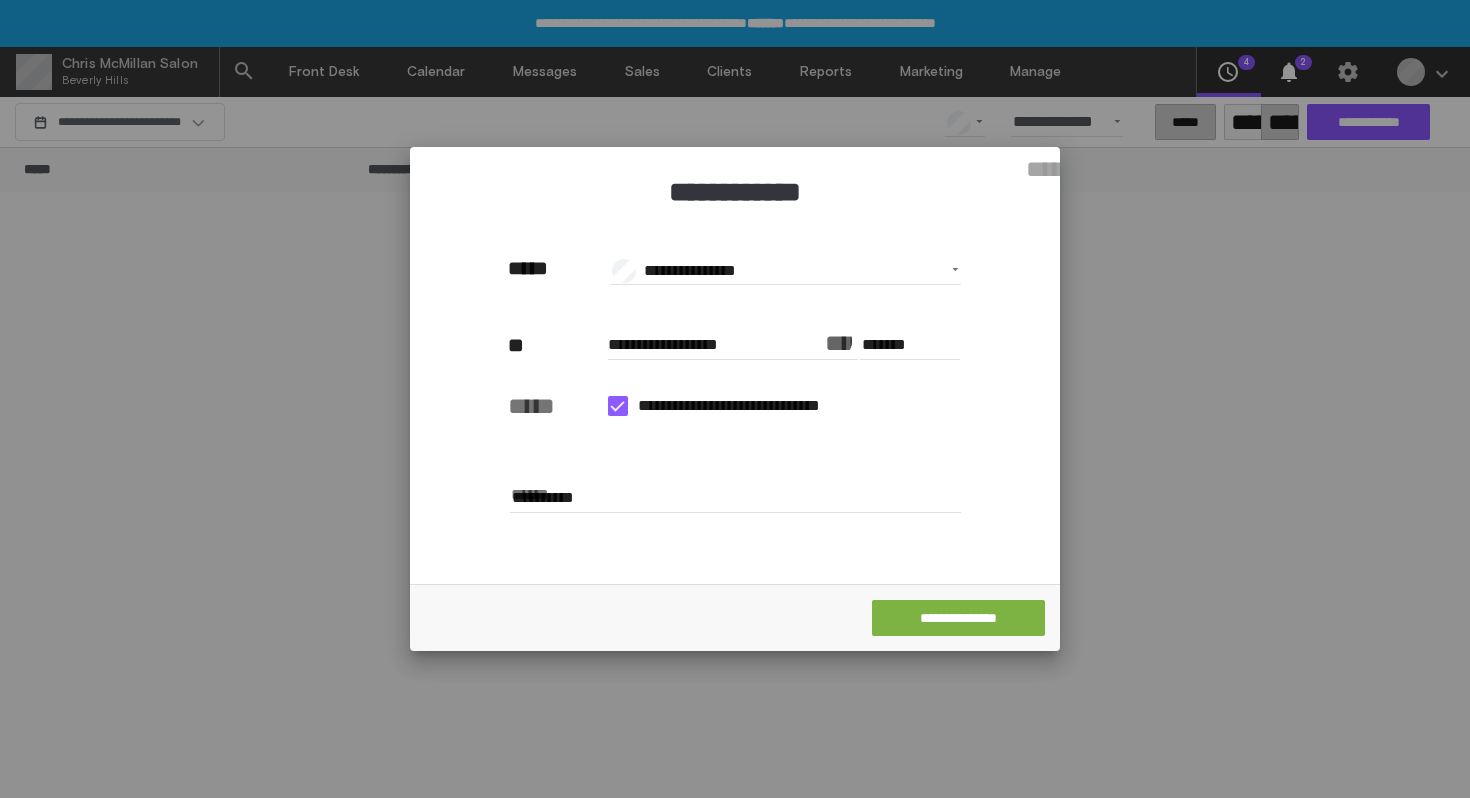 scroll, scrollTop: 33, scrollLeft: 0, axis: vertical 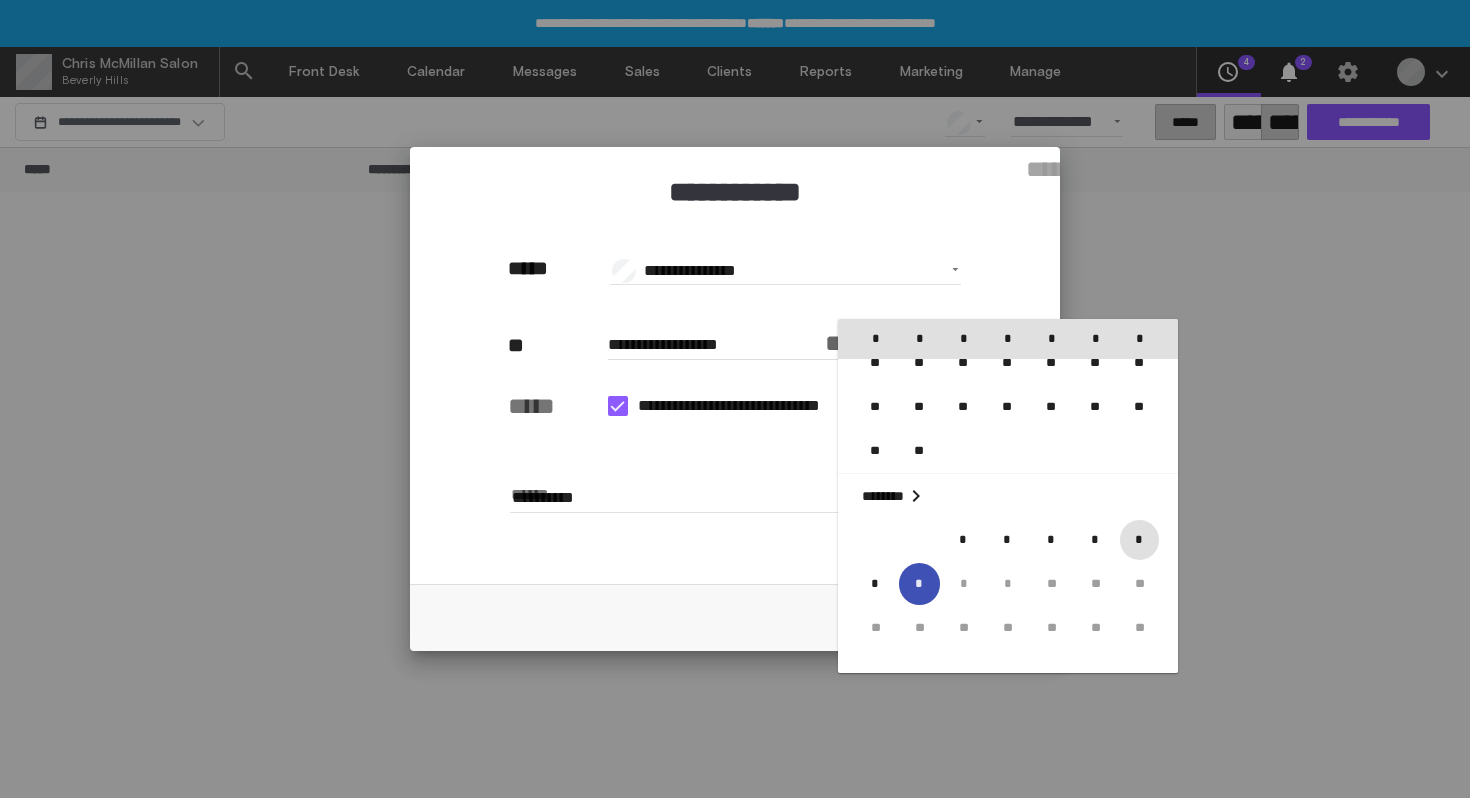 click on "*" at bounding box center [1140, 540] 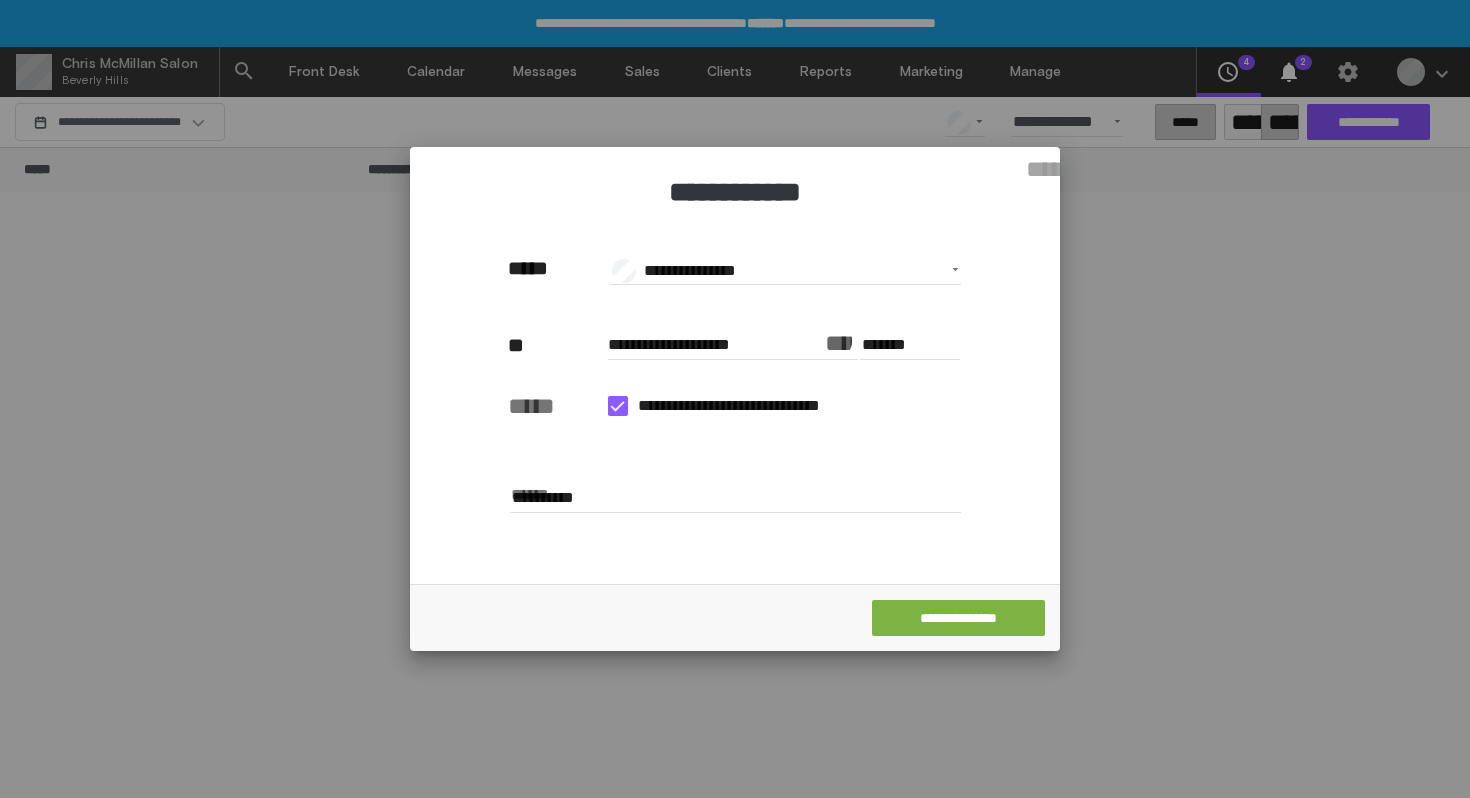 click on "*******" at bounding box center [910, 345] 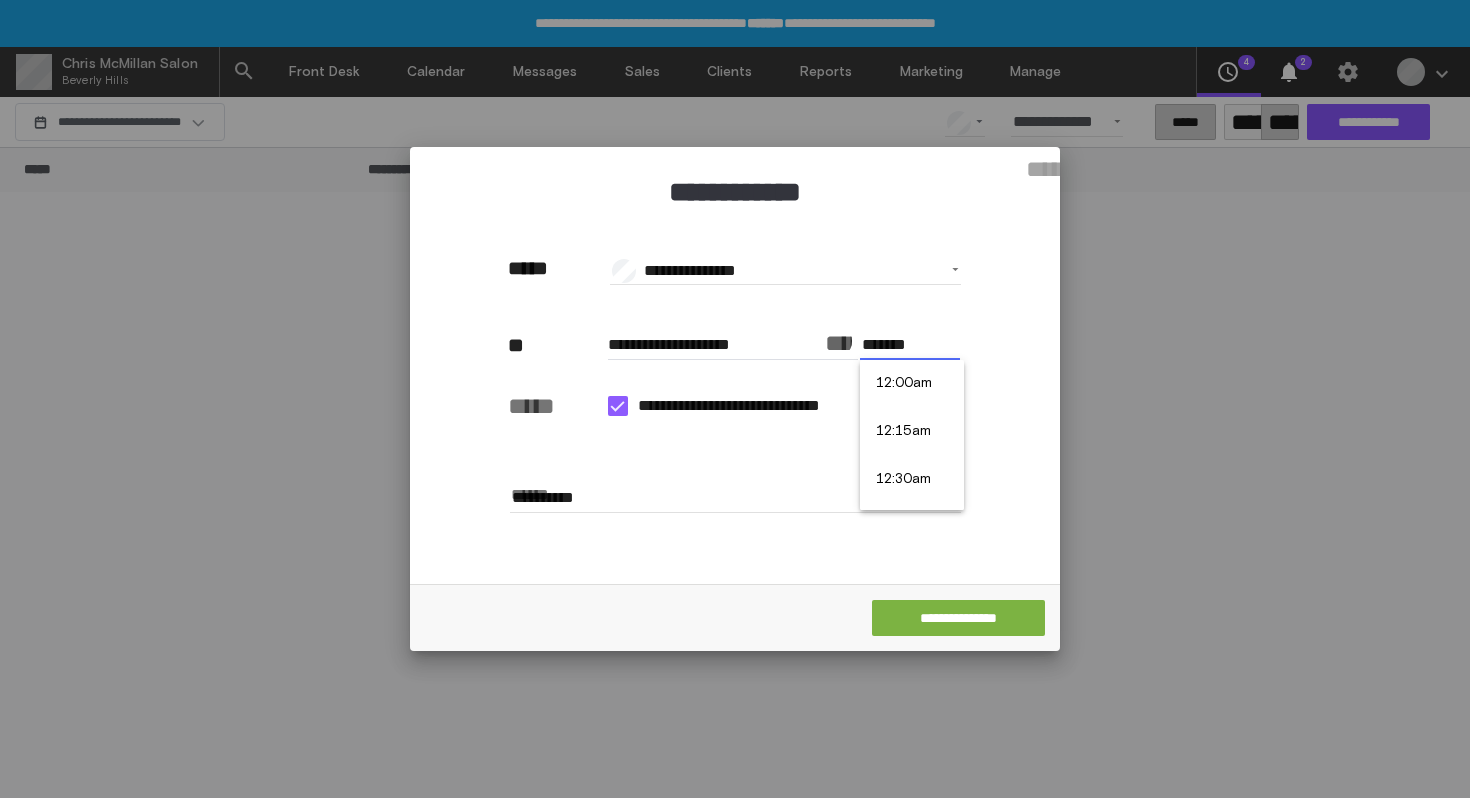 scroll, scrollTop: 1920, scrollLeft: 0, axis: vertical 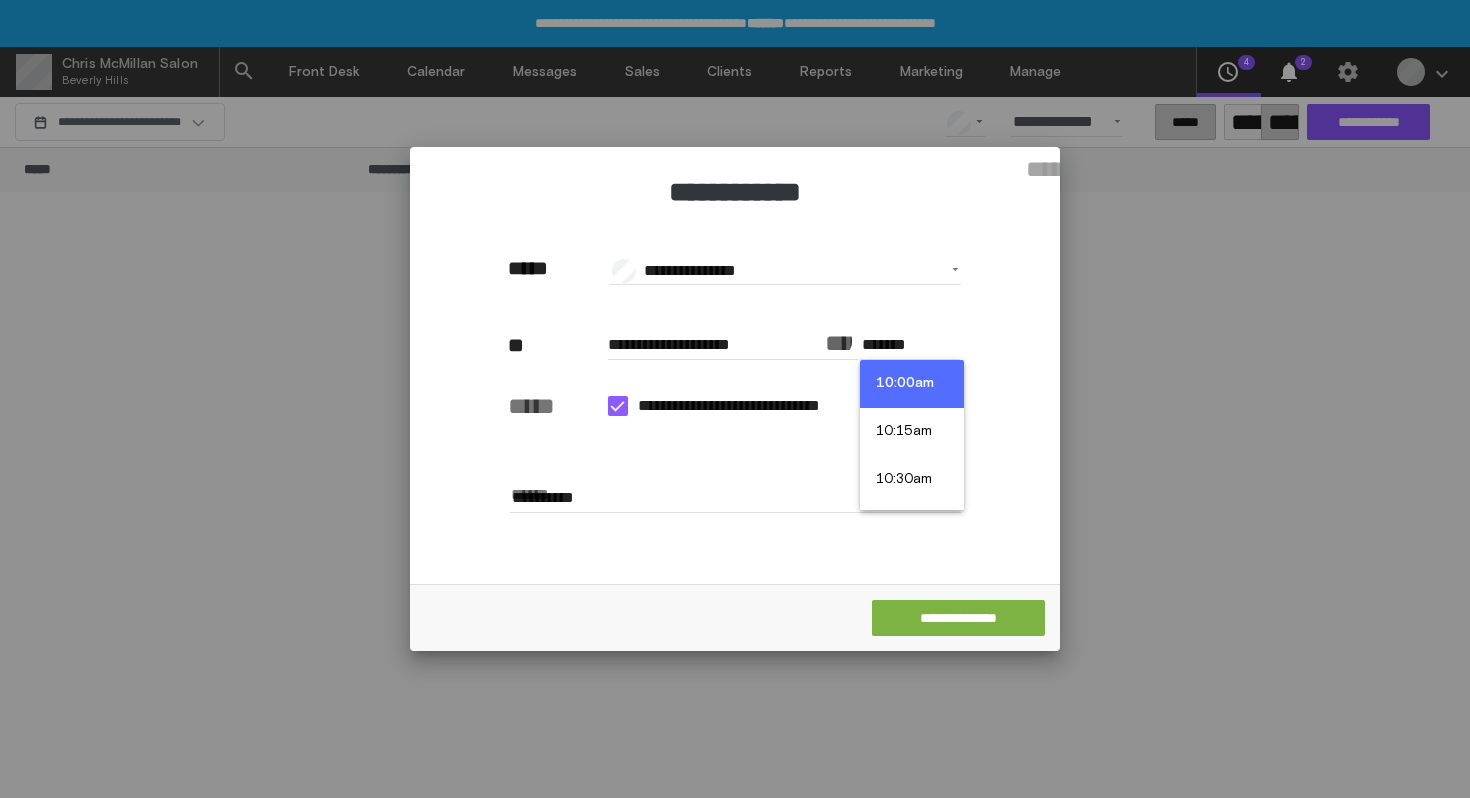 click on "10:00am" at bounding box center [912, 384] 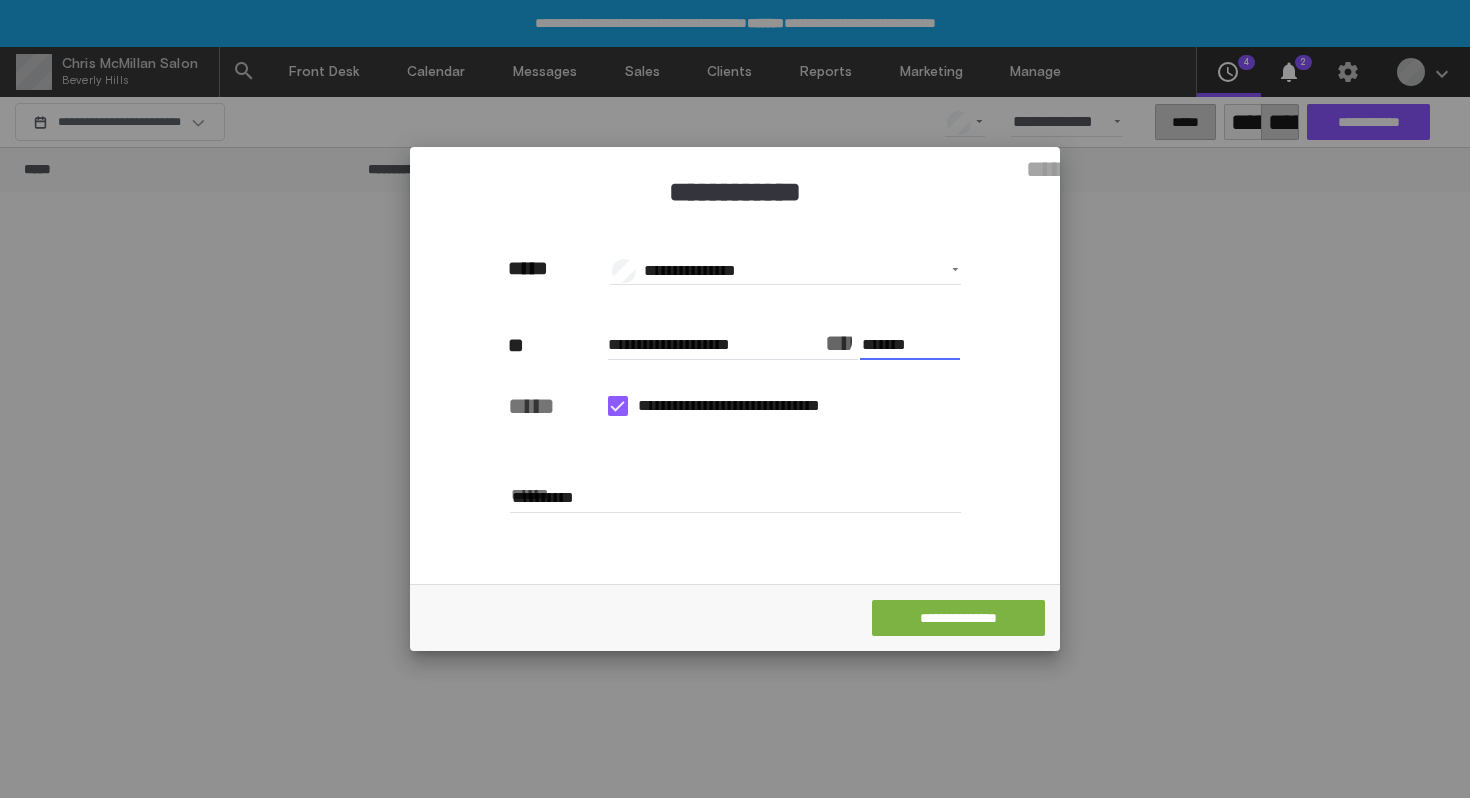 click at bounding box center [618, 406] 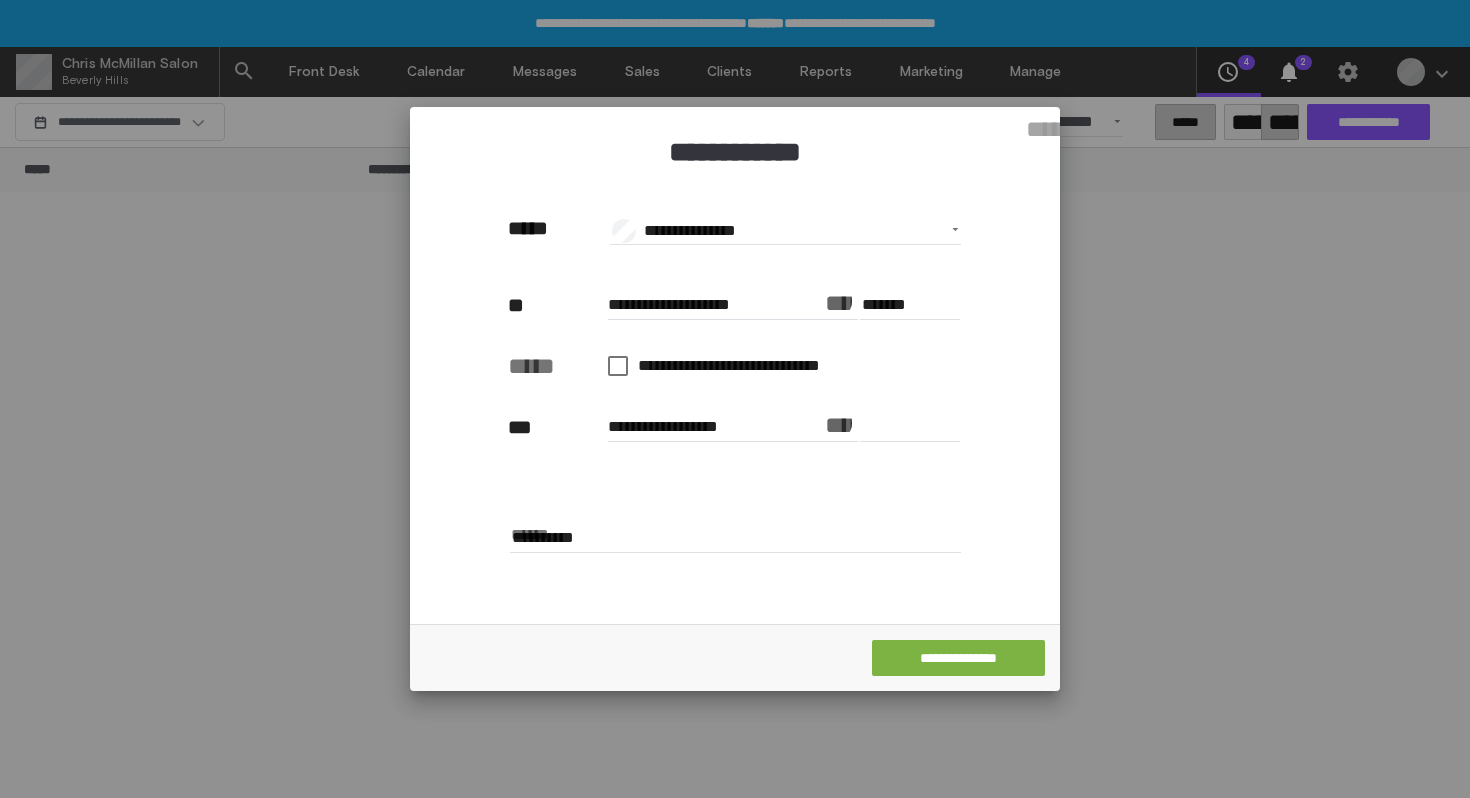 click on "**********" at bounding box center [683, 295] 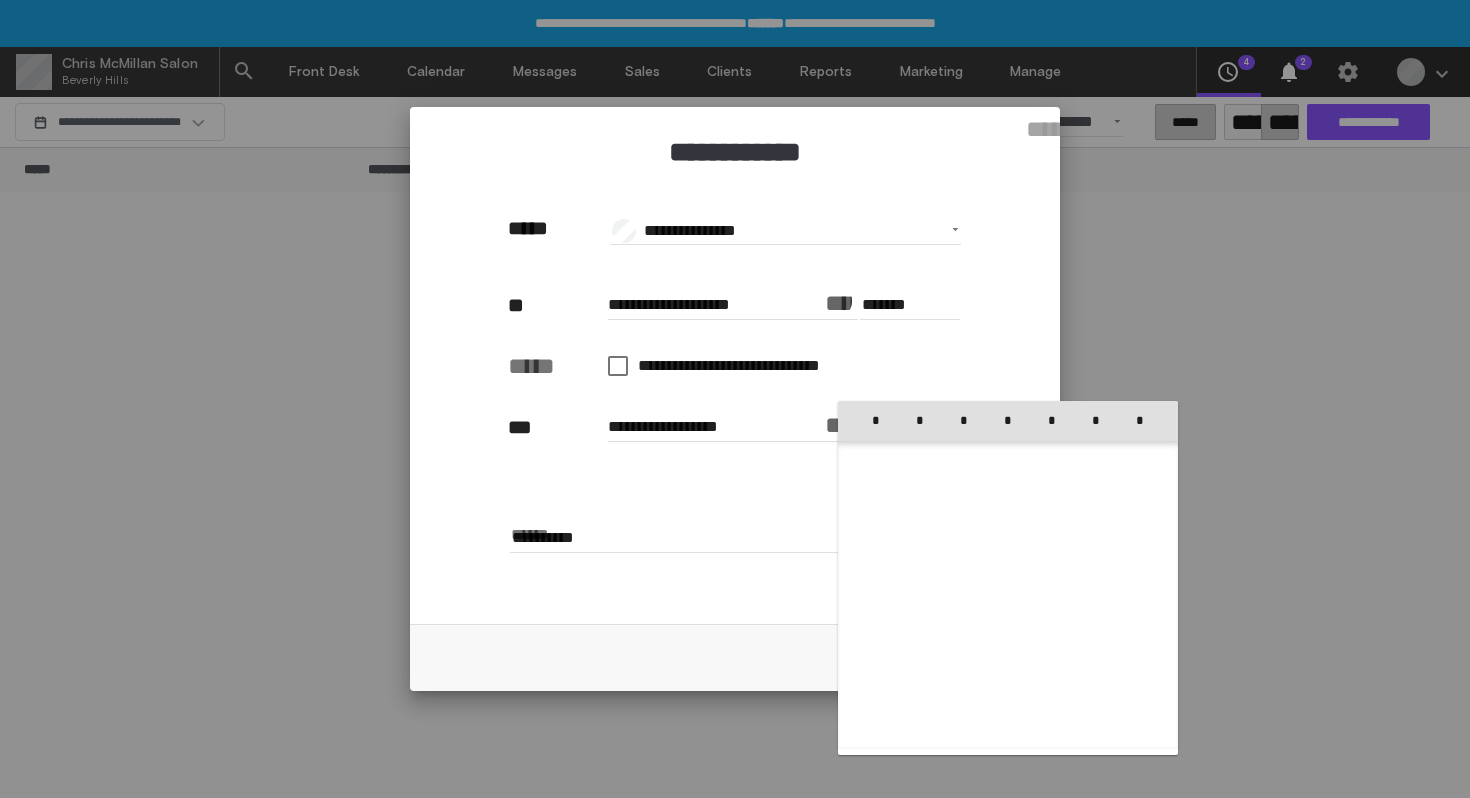 scroll, scrollTop: 462690, scrollLeft: 0, axis: vertical 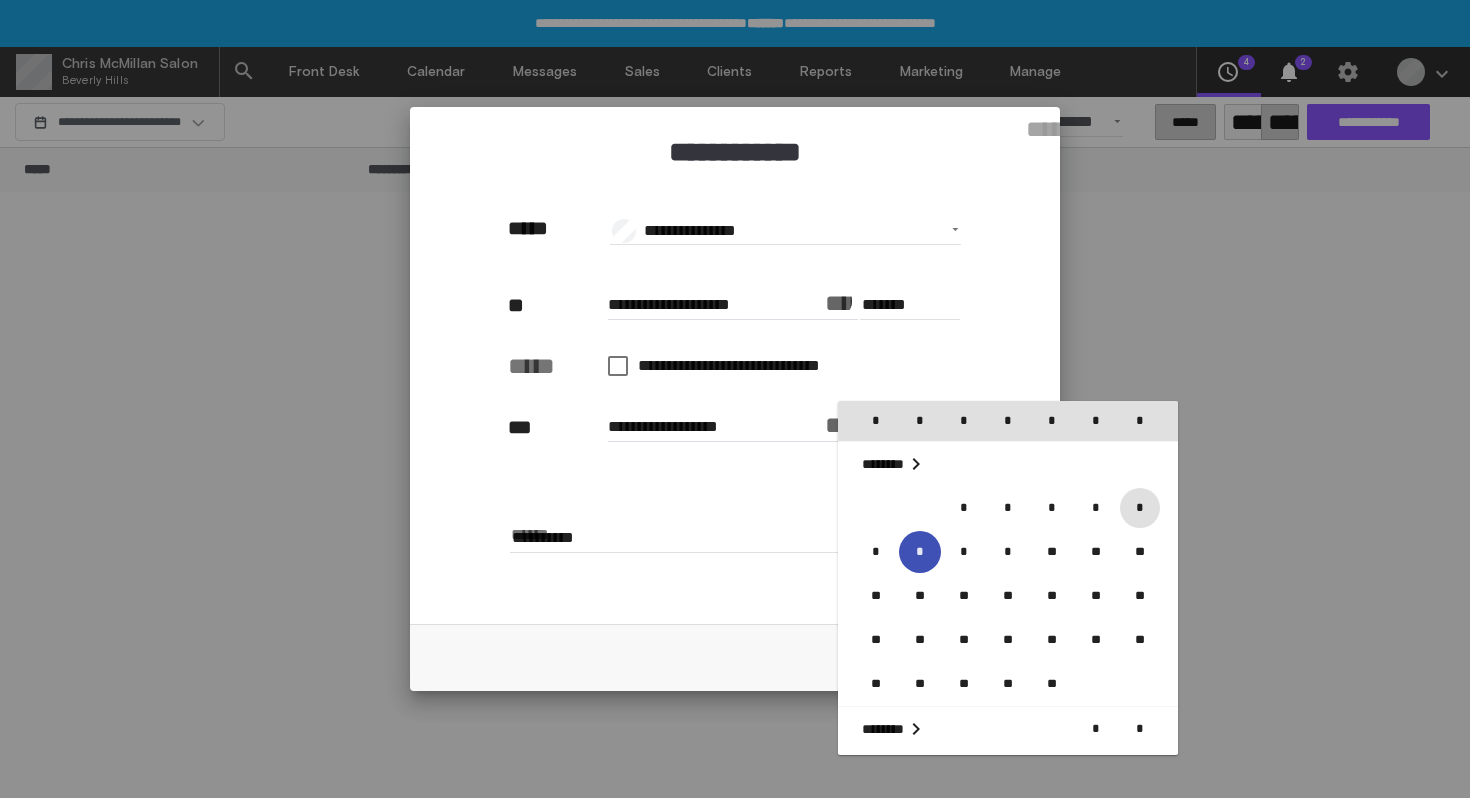 click on "*" at bounding box center (1140, 508) 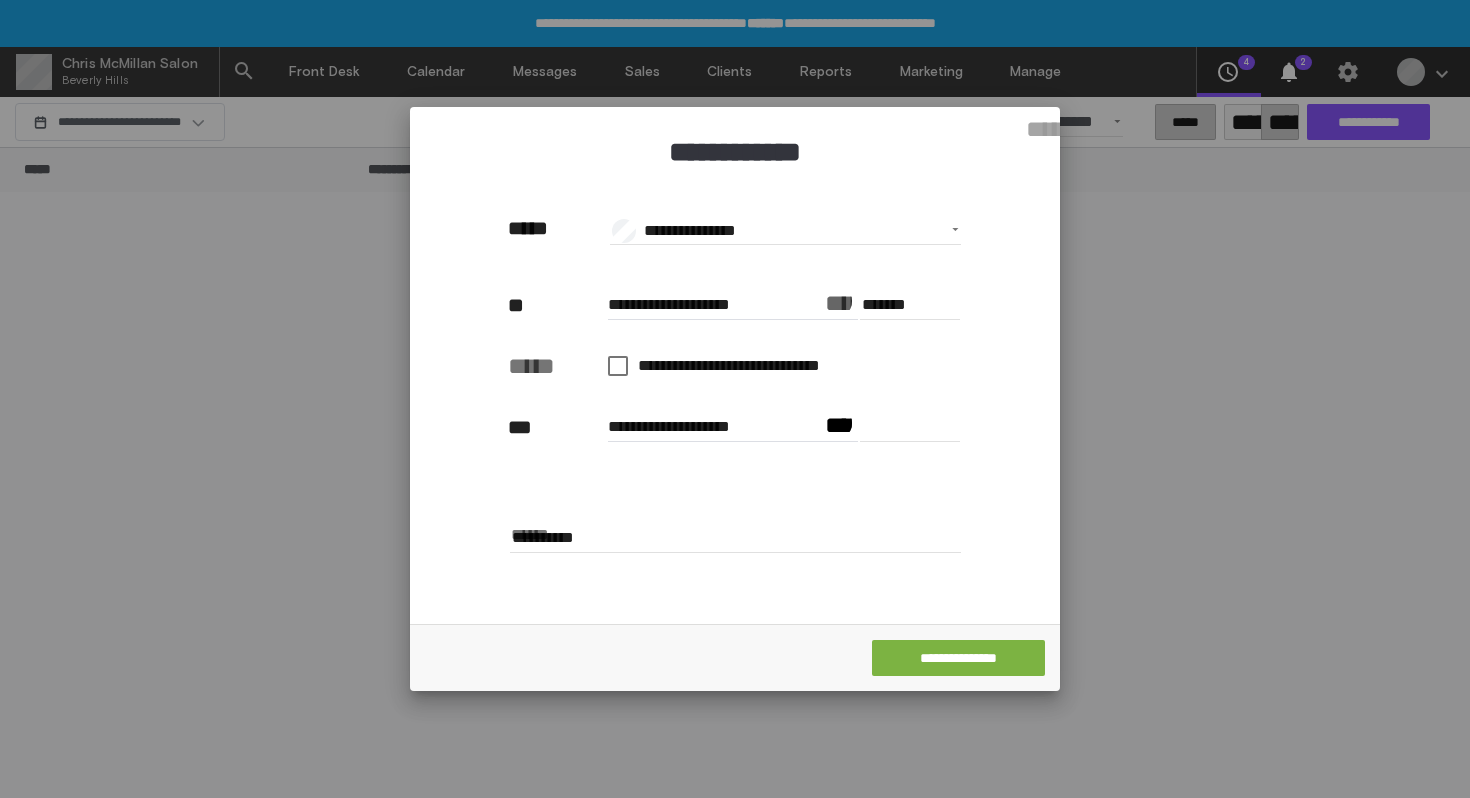 click on "**********" at bounding box center (843, 295) 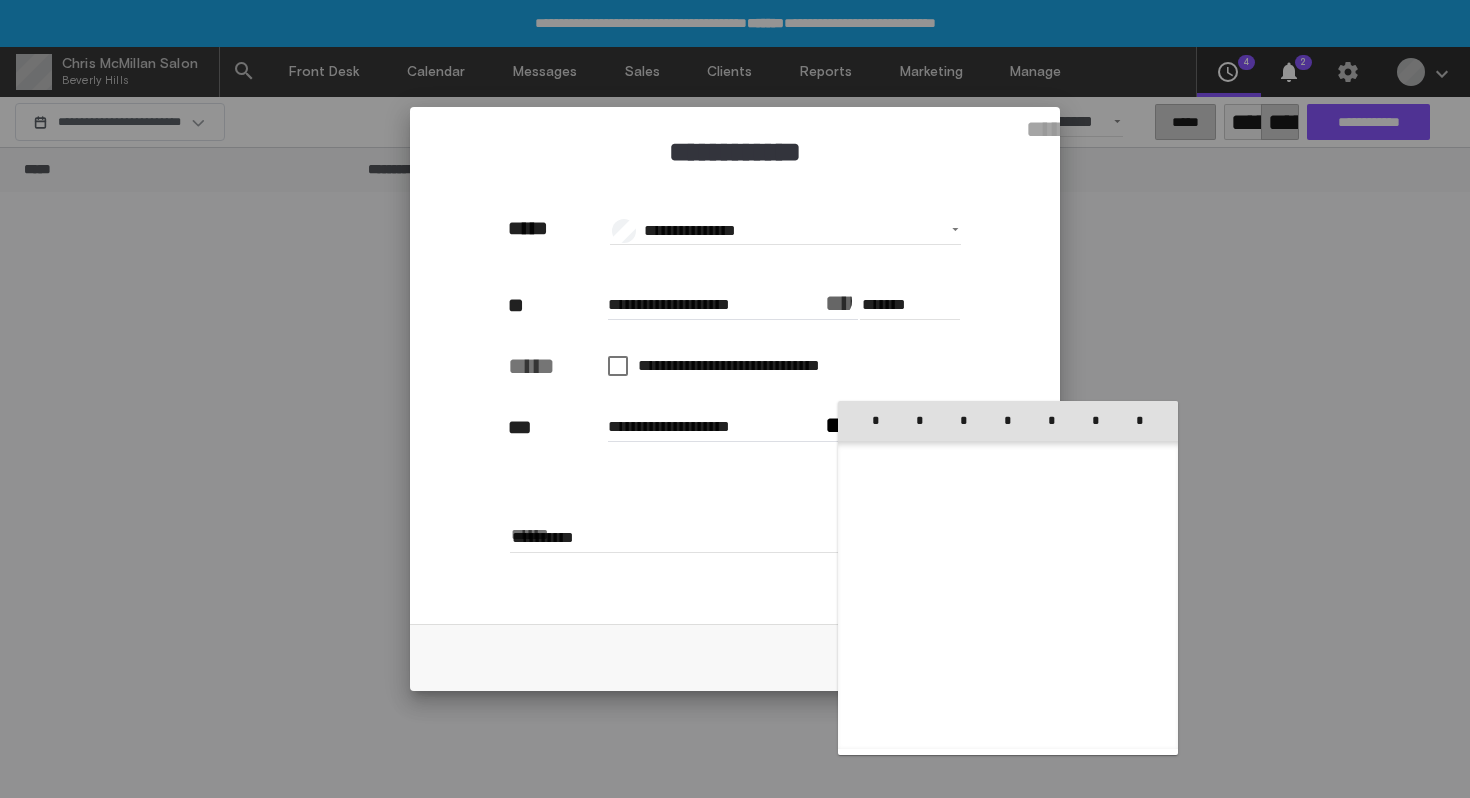 scroll, scrollTop: 462690, scrollLeft: 0, axis: vertical 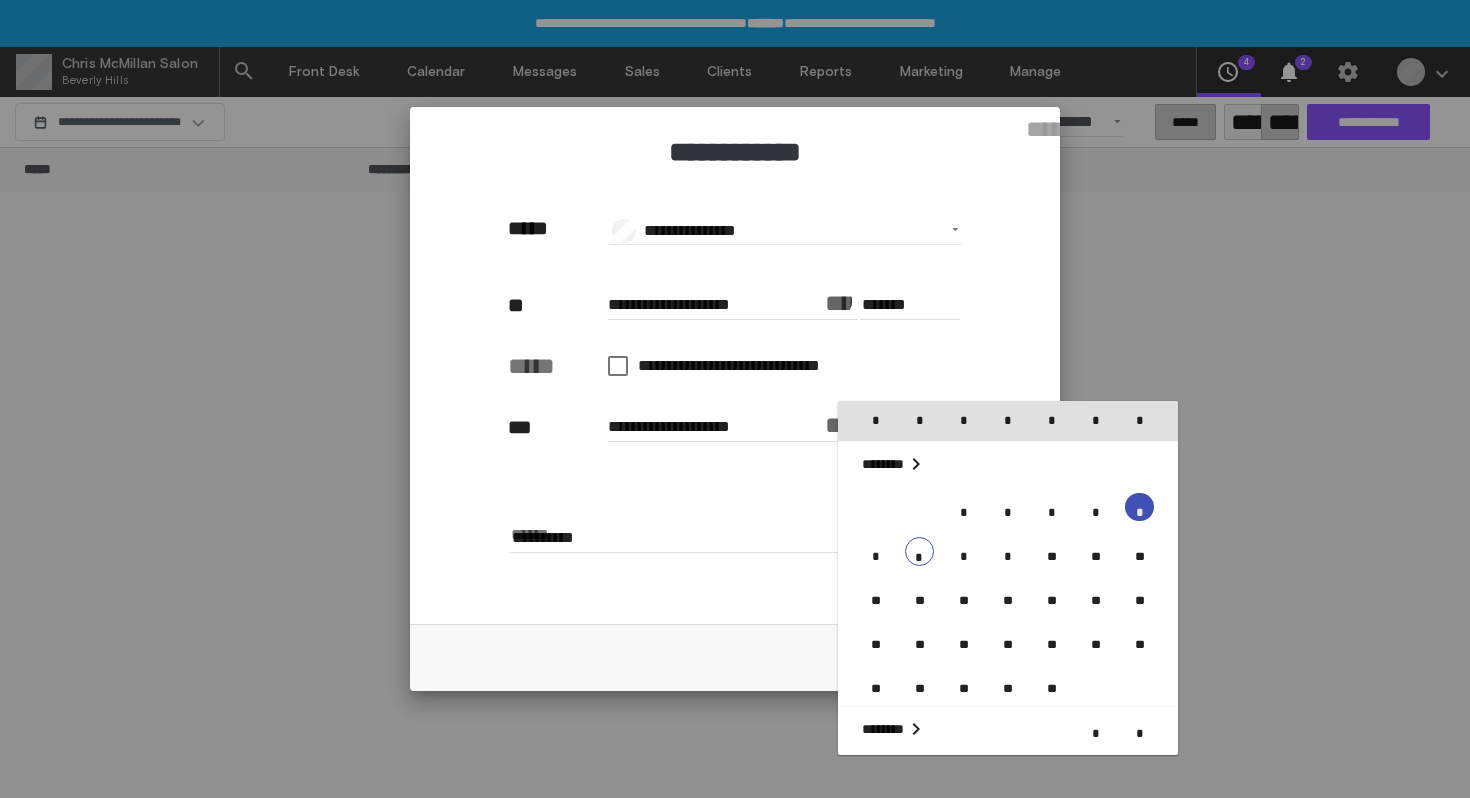 click at bounding box center (735, 399) 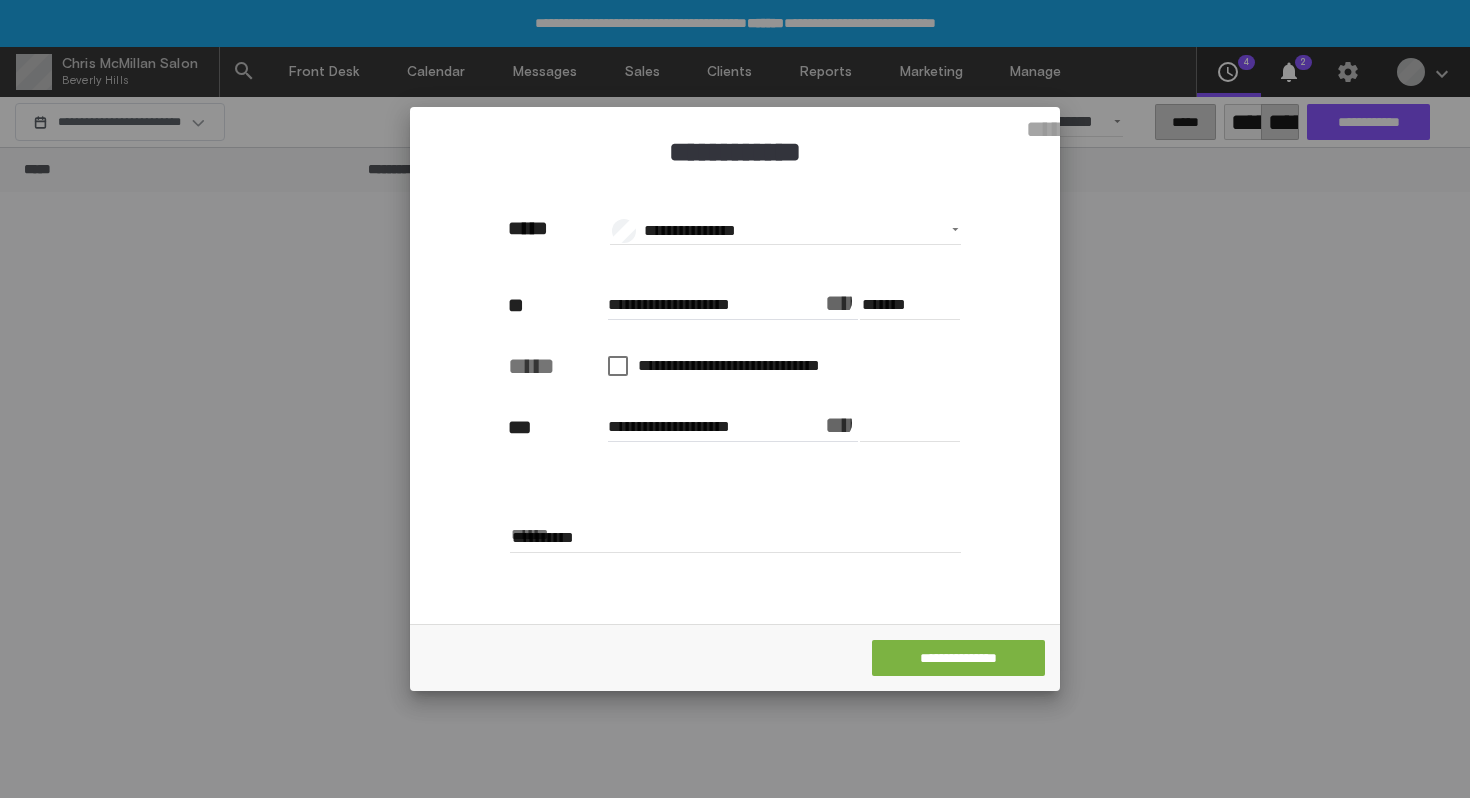 click at bounding box center (910, 427) 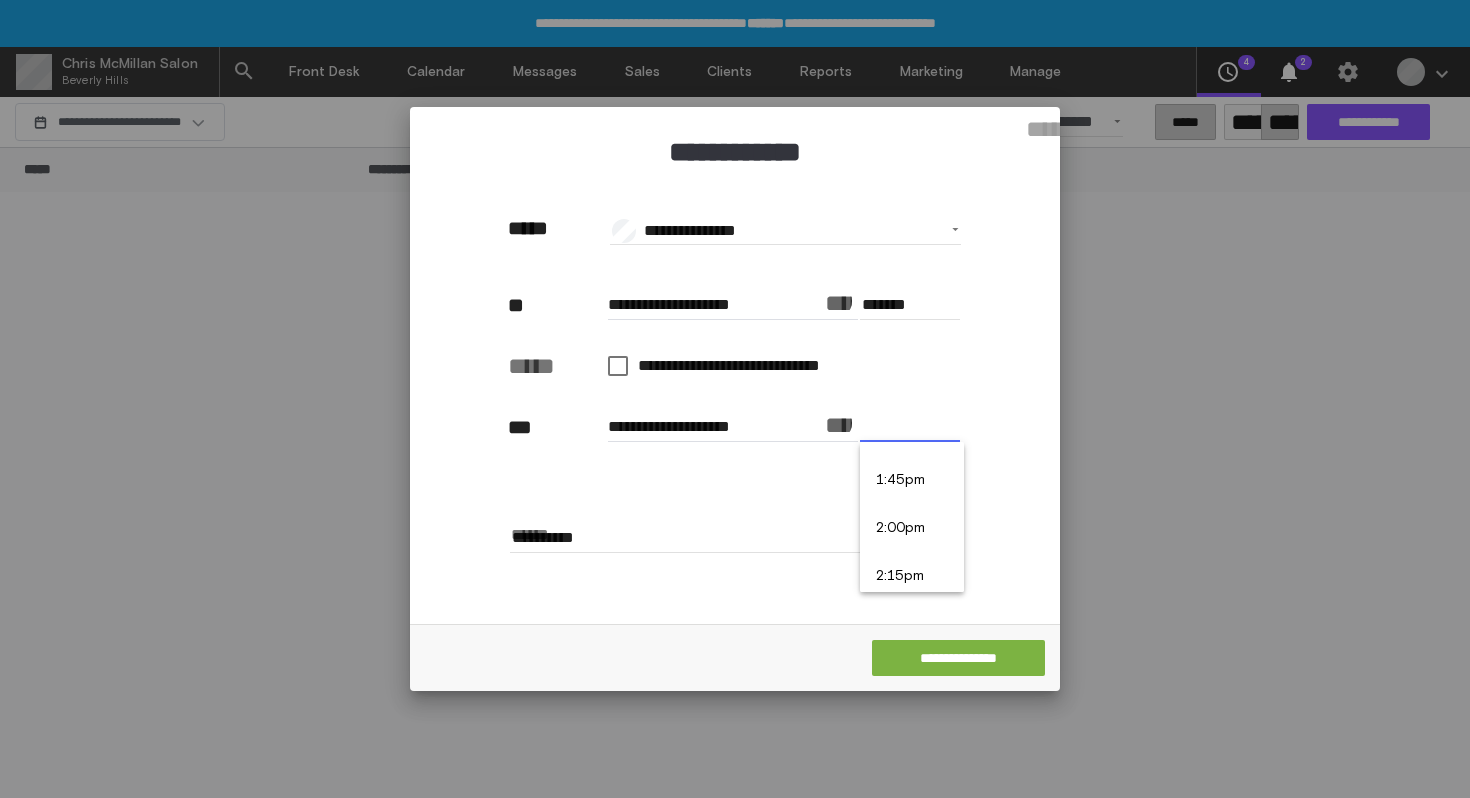 scroll, scrollTop: 2628, scrollLeft: 0, axis: vertical 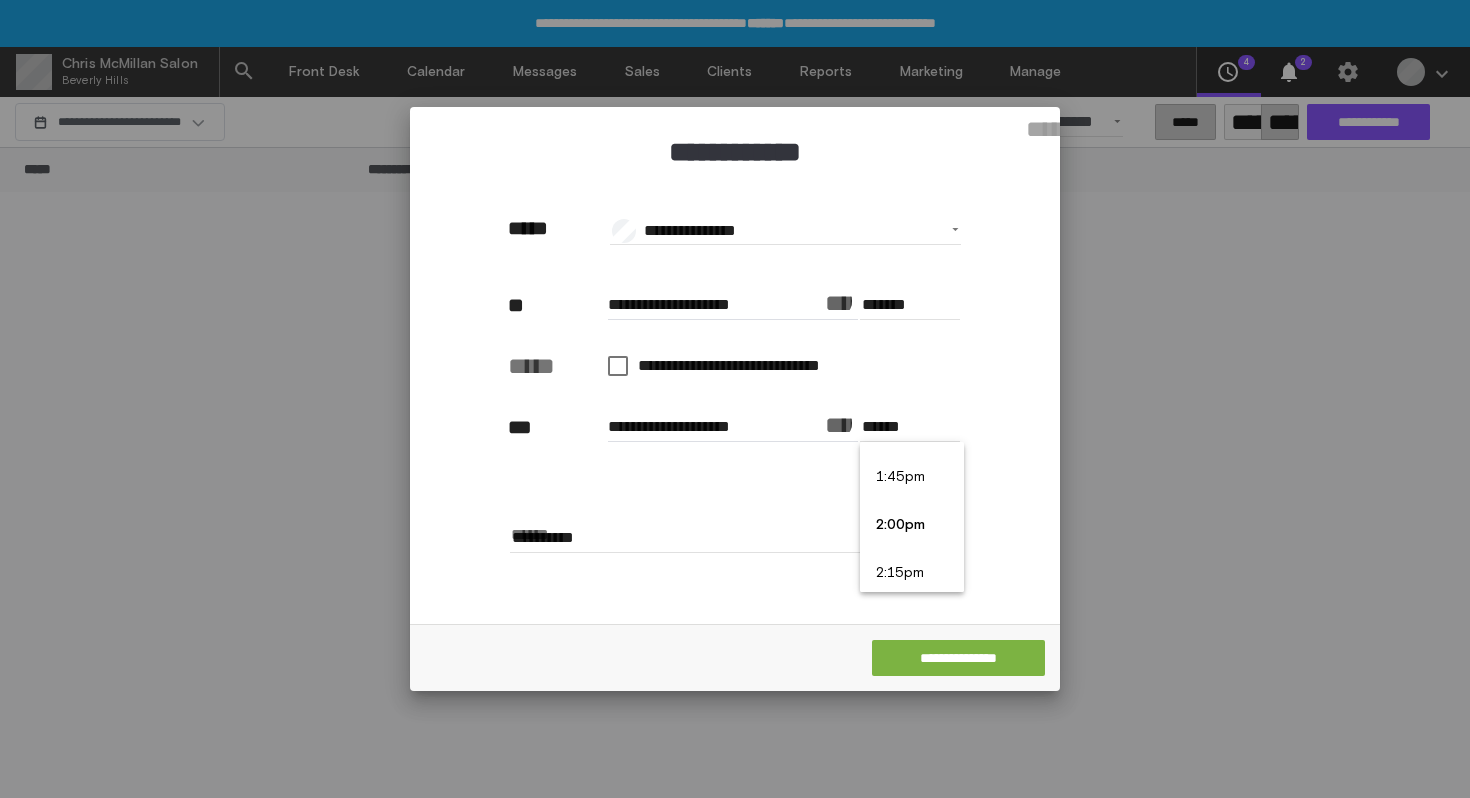 click on "2:00pm" at bounding box center (912, 526) 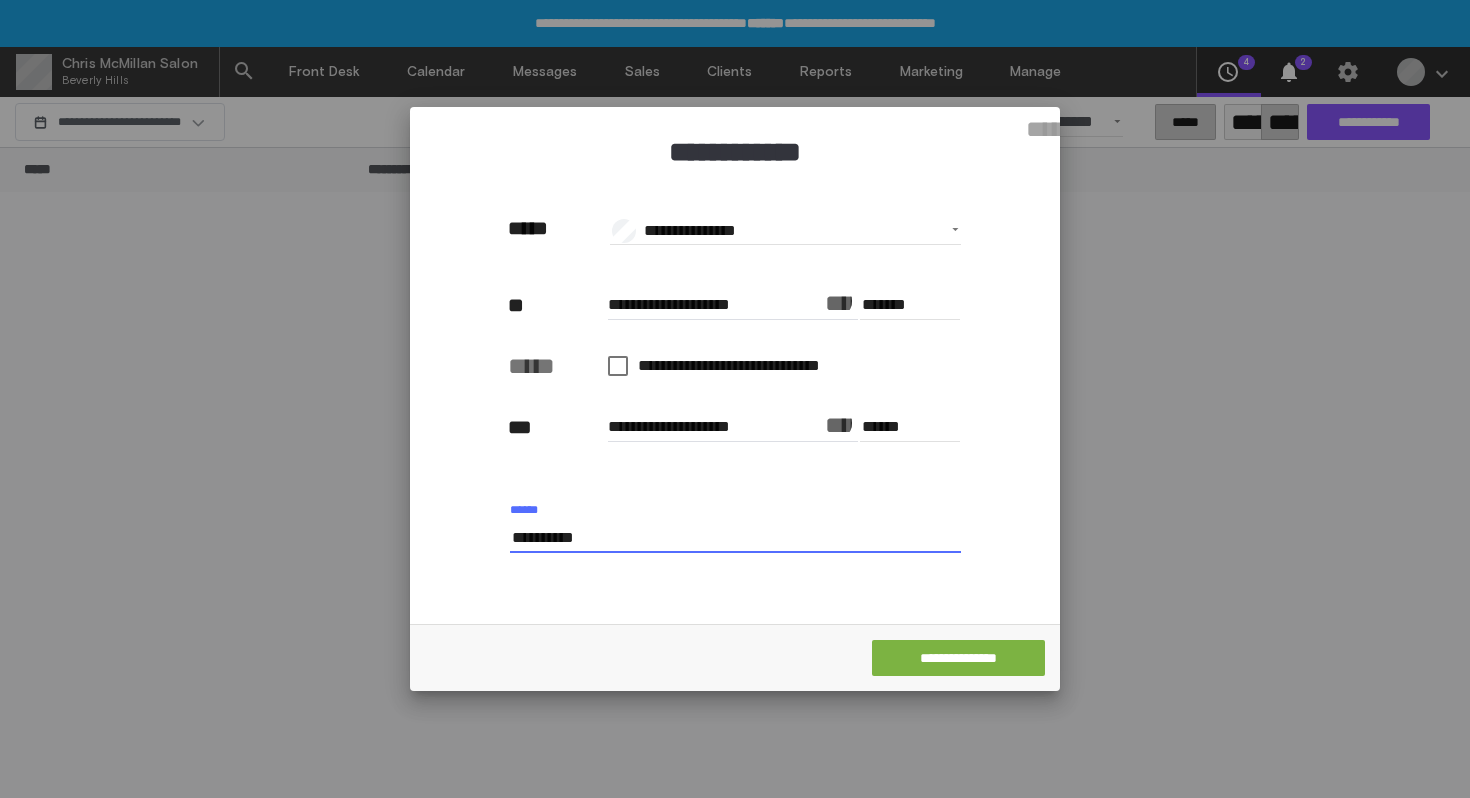 click on "******" at bounding box center (735, 538) 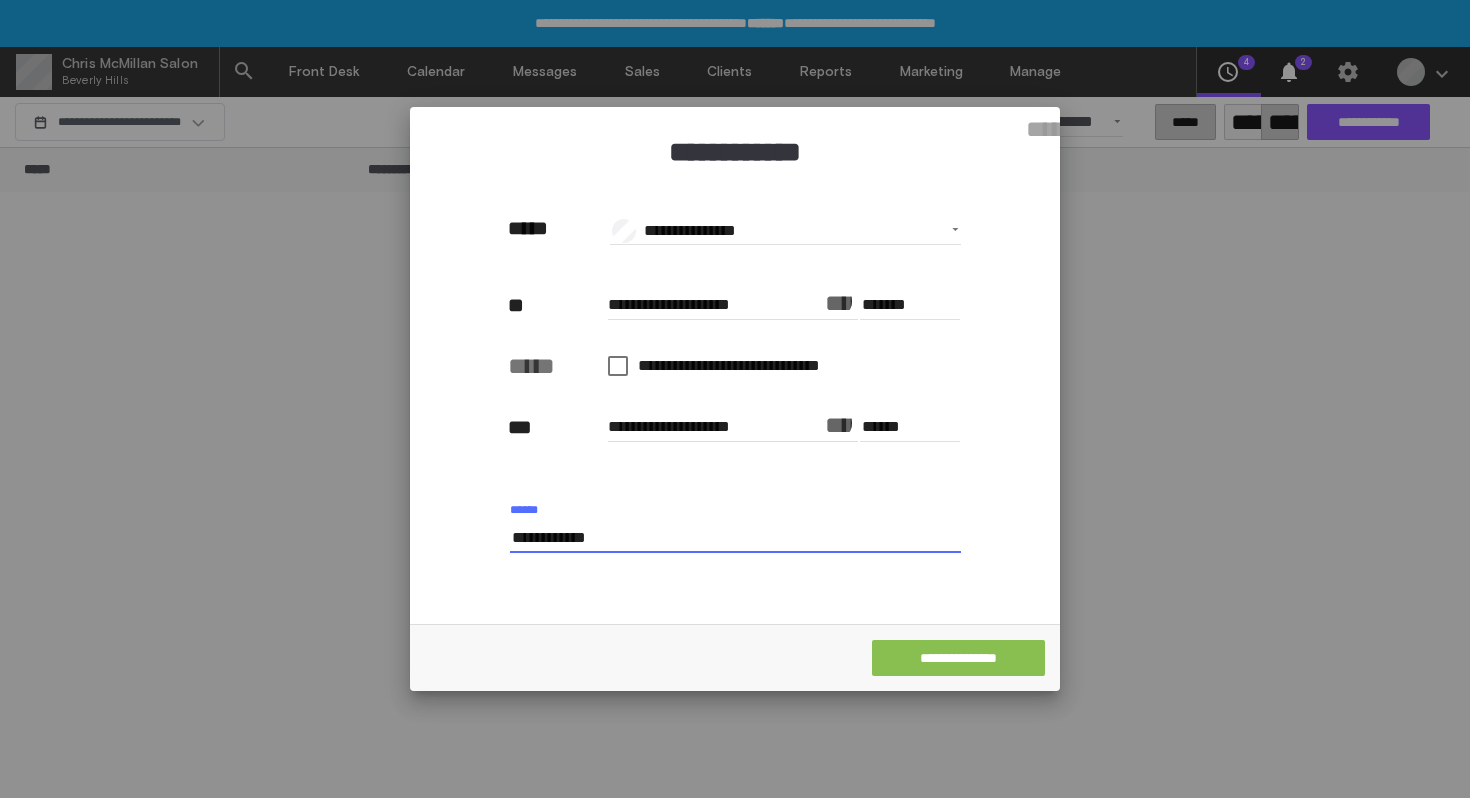 type on "**********" 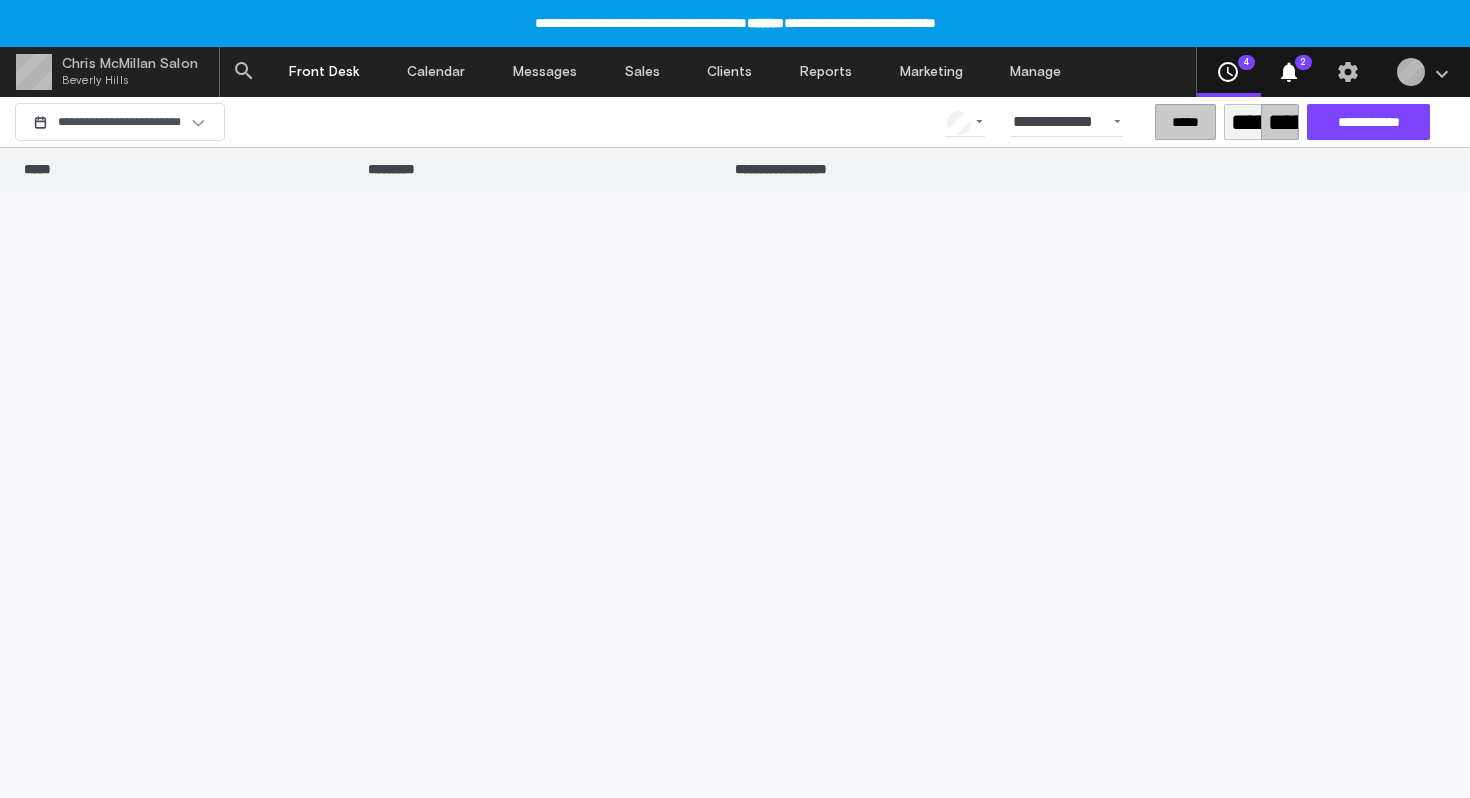 click on "Front Desk" at bounding box center [324, 72] 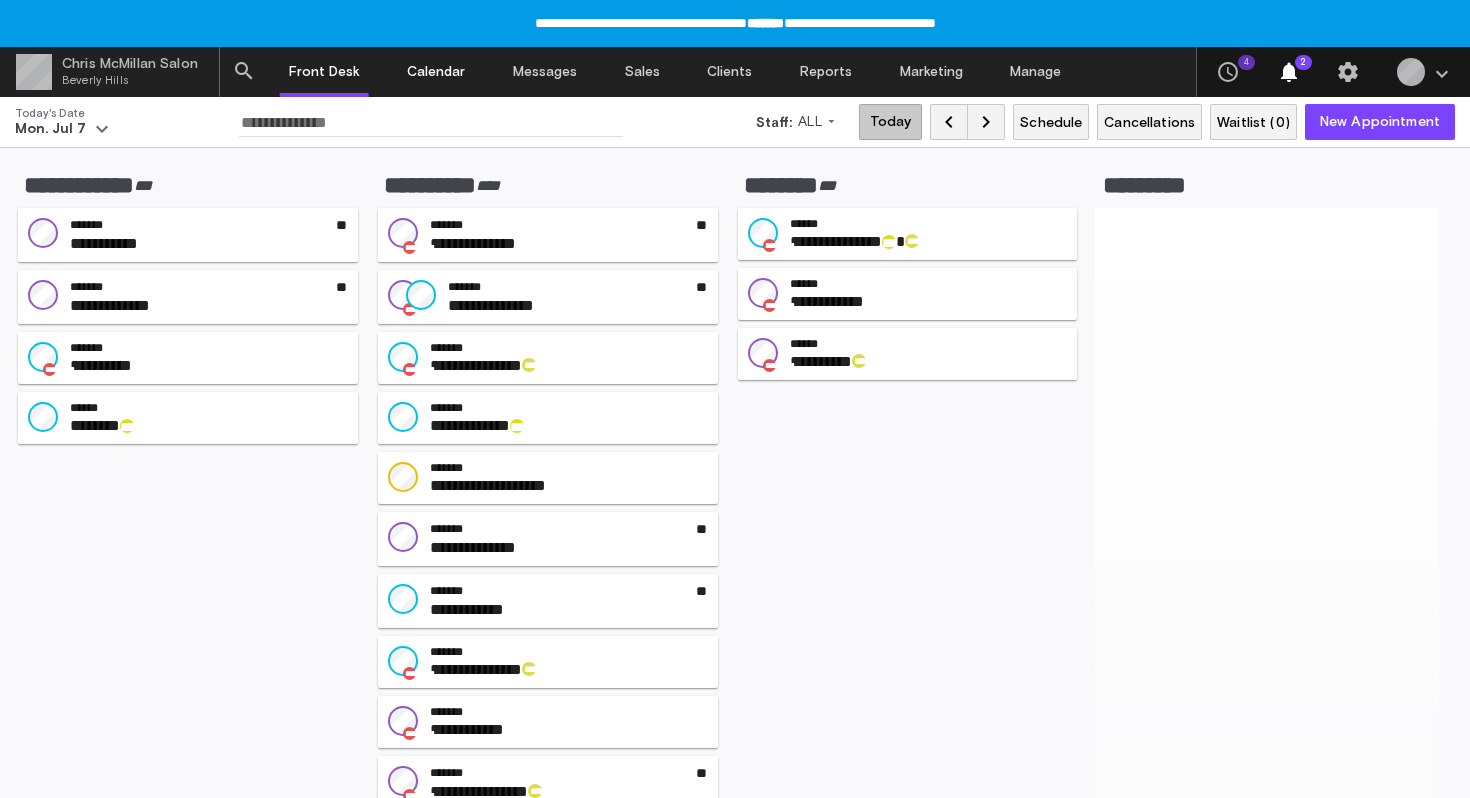 click on "[BRAND] [LOCATION] [LOCATION] search [BRAND] [LOCATION] check_circle search Front Desk Calendar Messages Sales Clients Reports Marketing Manage access_time 4 notifications 2 schedule Online Booking a few seconds ago [FIRST] [LAST] has self-booked an appointment with [FIRST] & [FIRST] [LAST] on Fri, Jul 11, 2025 at 10:00am PDT. schedule Online Reschedule 22 minutes ago [FIRST] [LAST] has self-rescheduled an appointment to Fri, Jul 18, 2025 at 12:00pm PDT. schedule Online Booking stars 5 hours ago [FIRST] [LAST] has self-booked an appointment with [FIRST] on Tue, Jul 8, 2025 at 9:00am PDT. schedule Online Booking 6 hours ago schedule" at bounding box center [735, 72] 